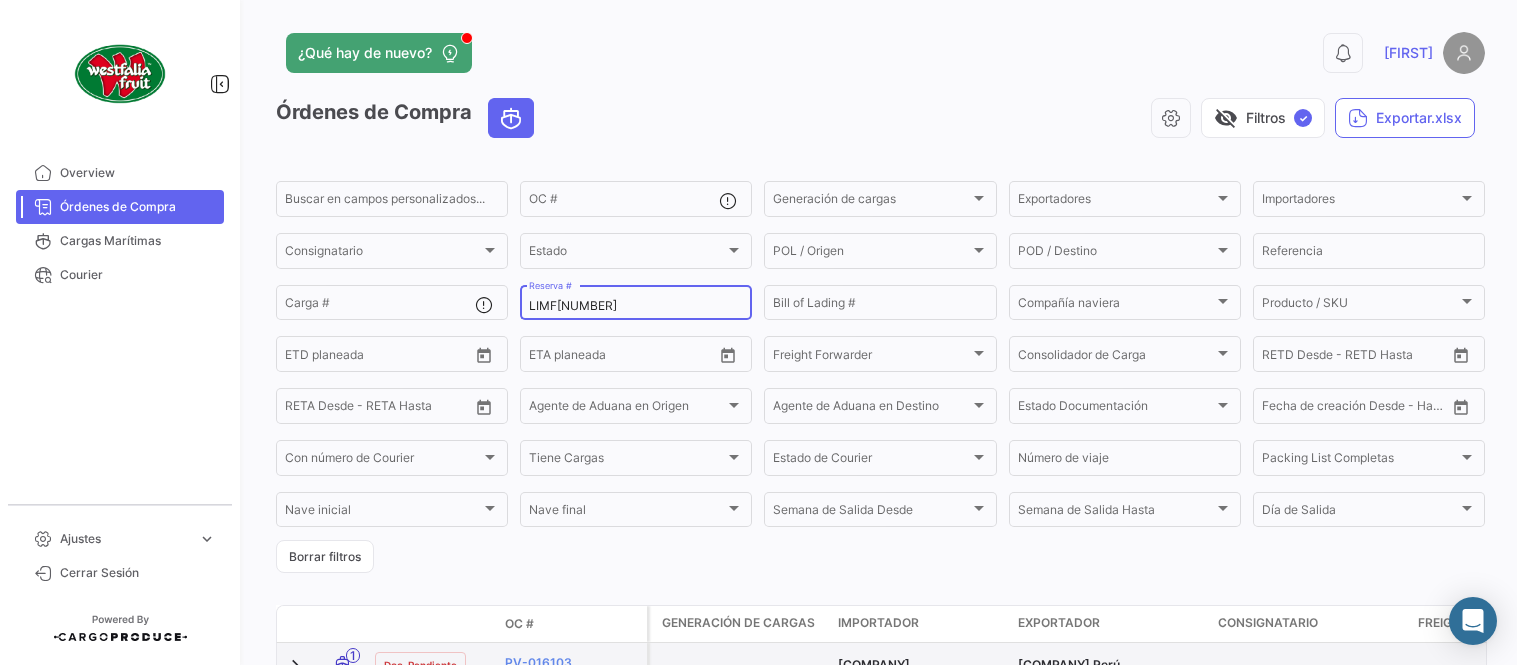 scroll, scrollTop: 0, scrollLeft: 0, axis: both 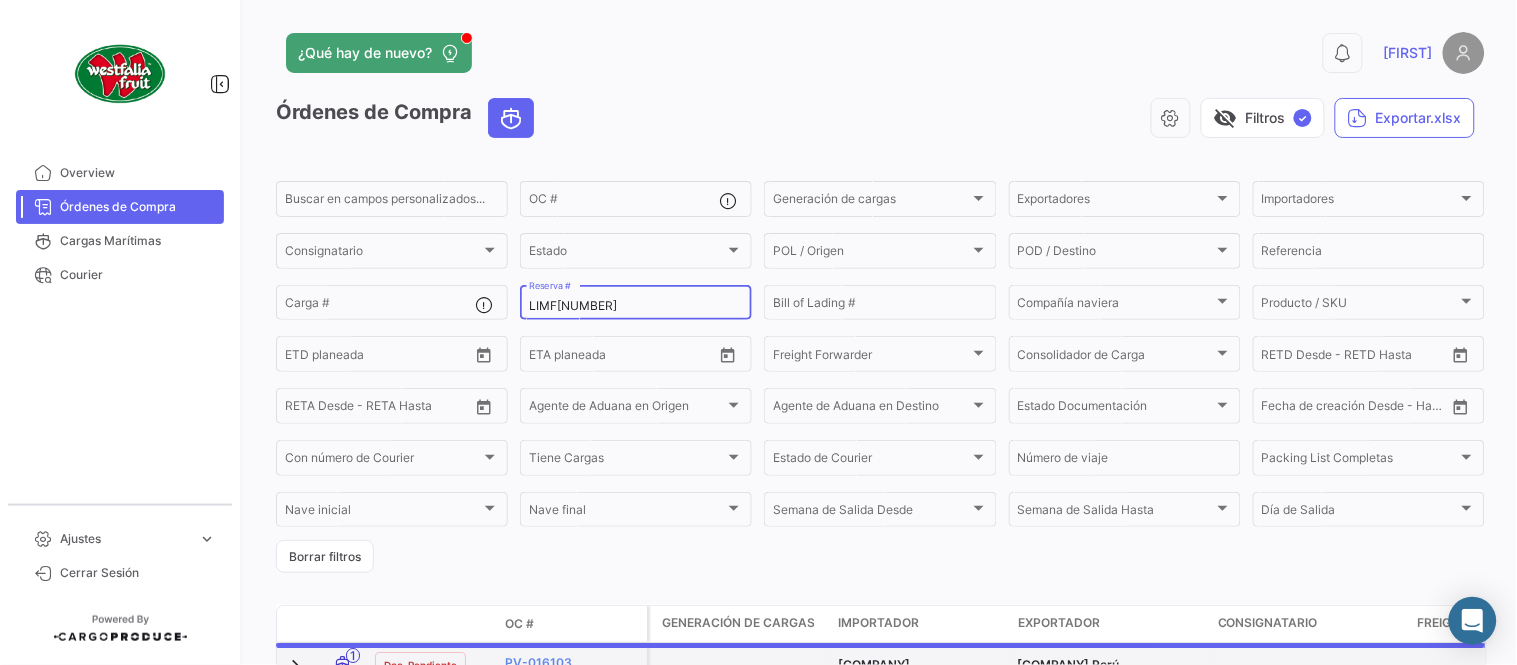 type on "LIMF[NUMBER]" 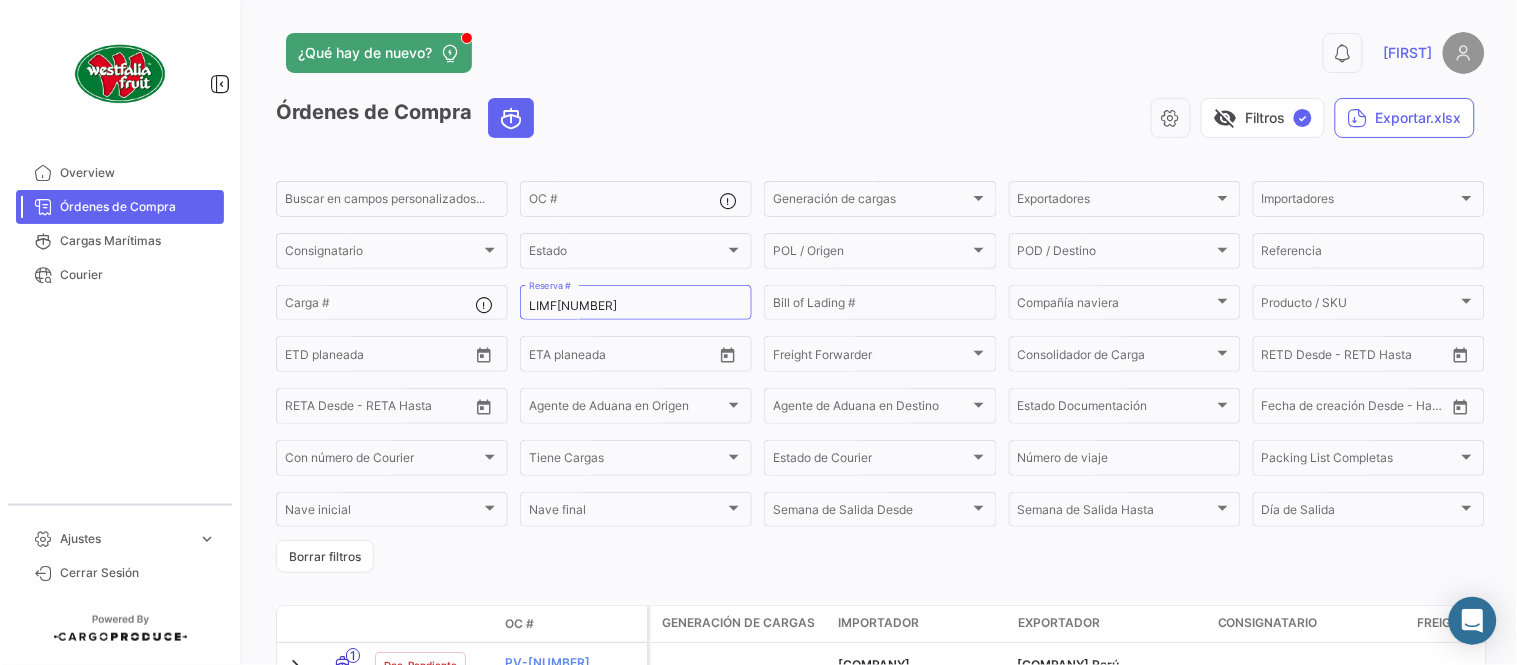 click on "¿Qué hay de nuevo?" 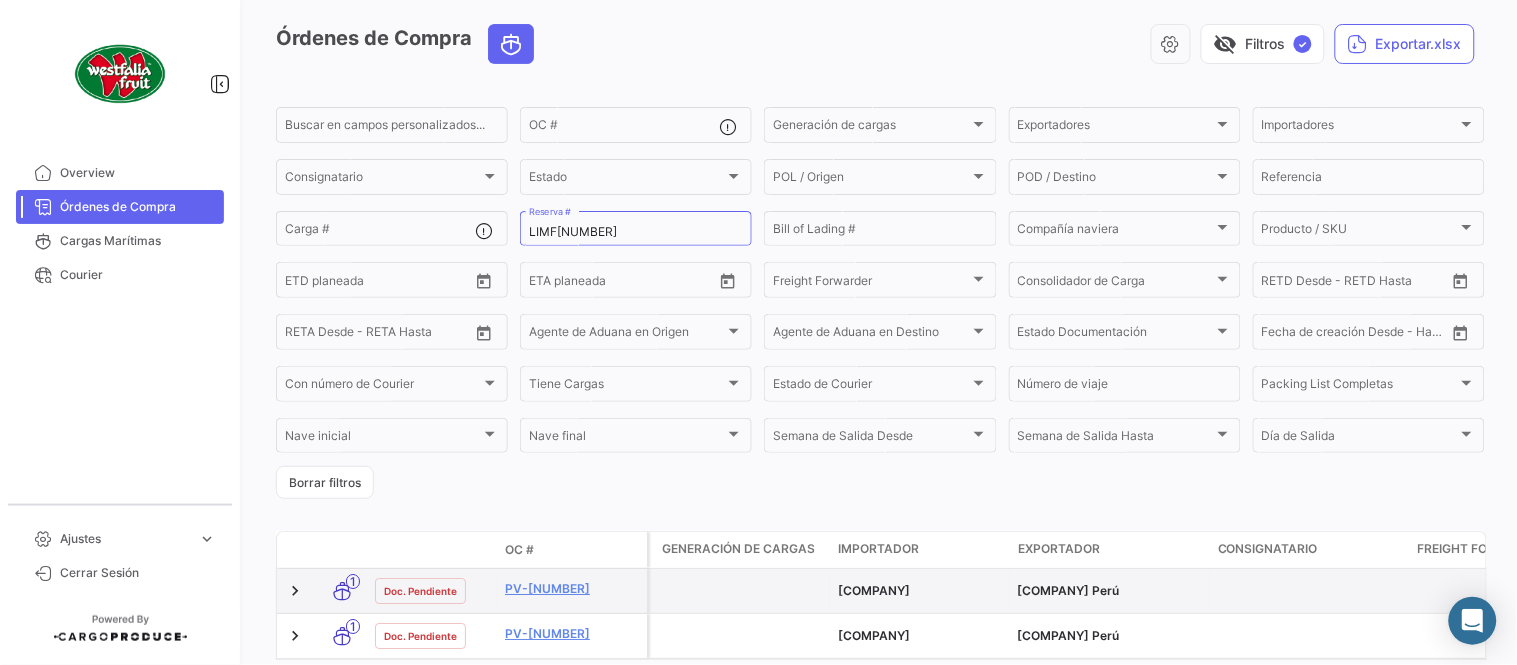 scroll, scrollTop: 190, scrollLeft: 0, axis: vertical 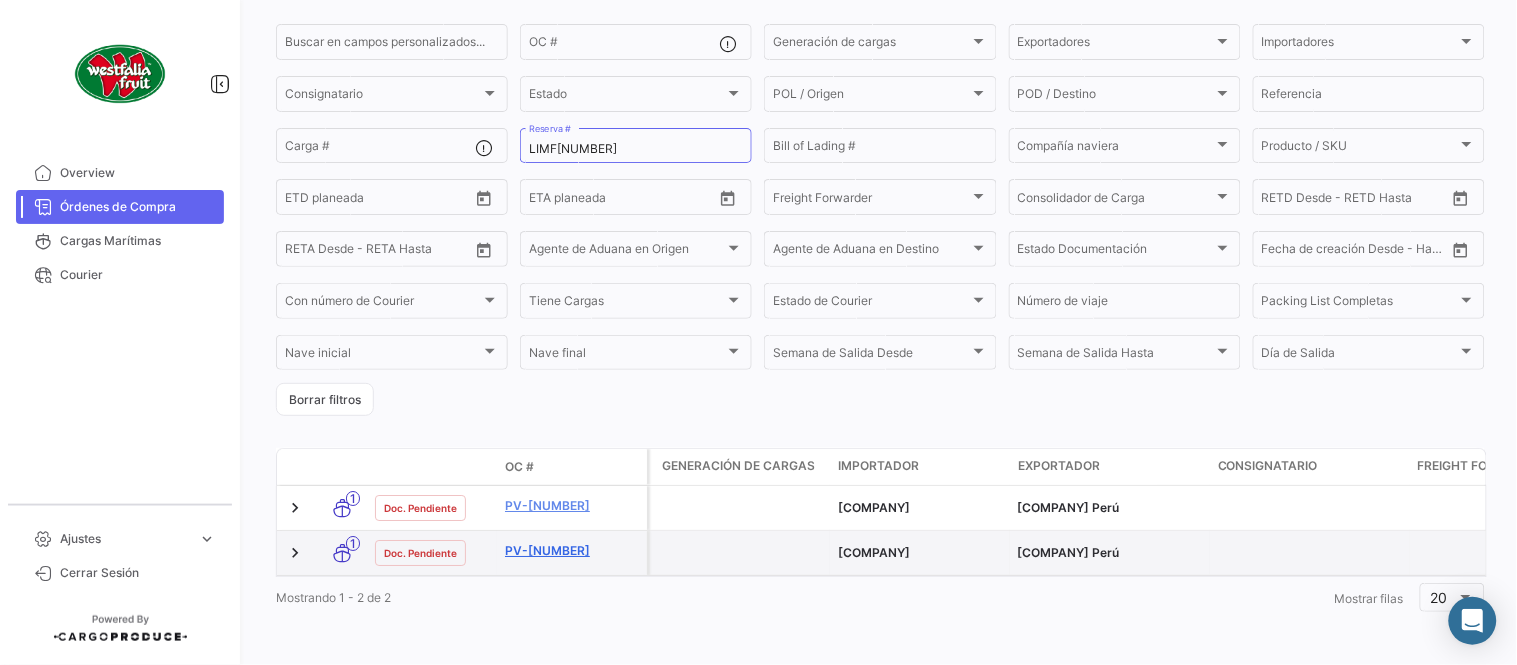 click on "PV-[NUMBER]" 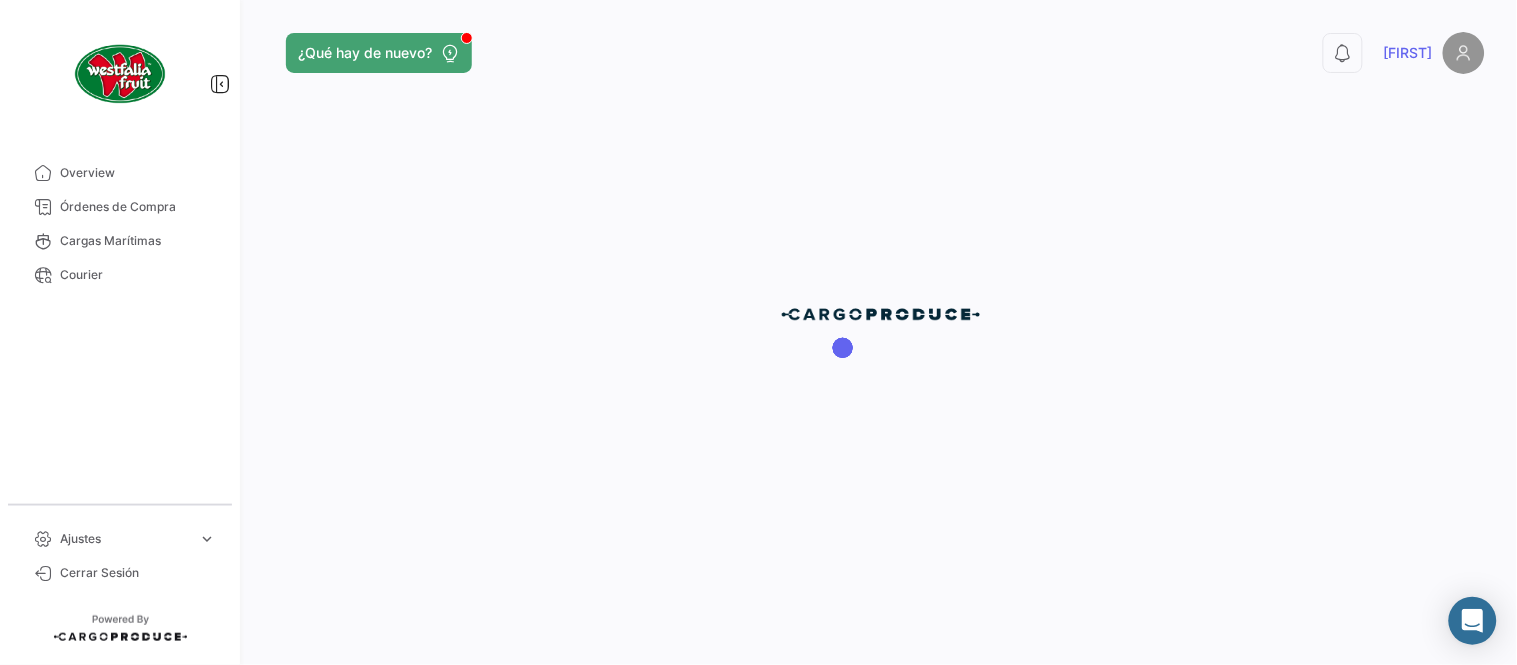 scroll, scrollTop: 0, scrollLeft: 0, axis: both 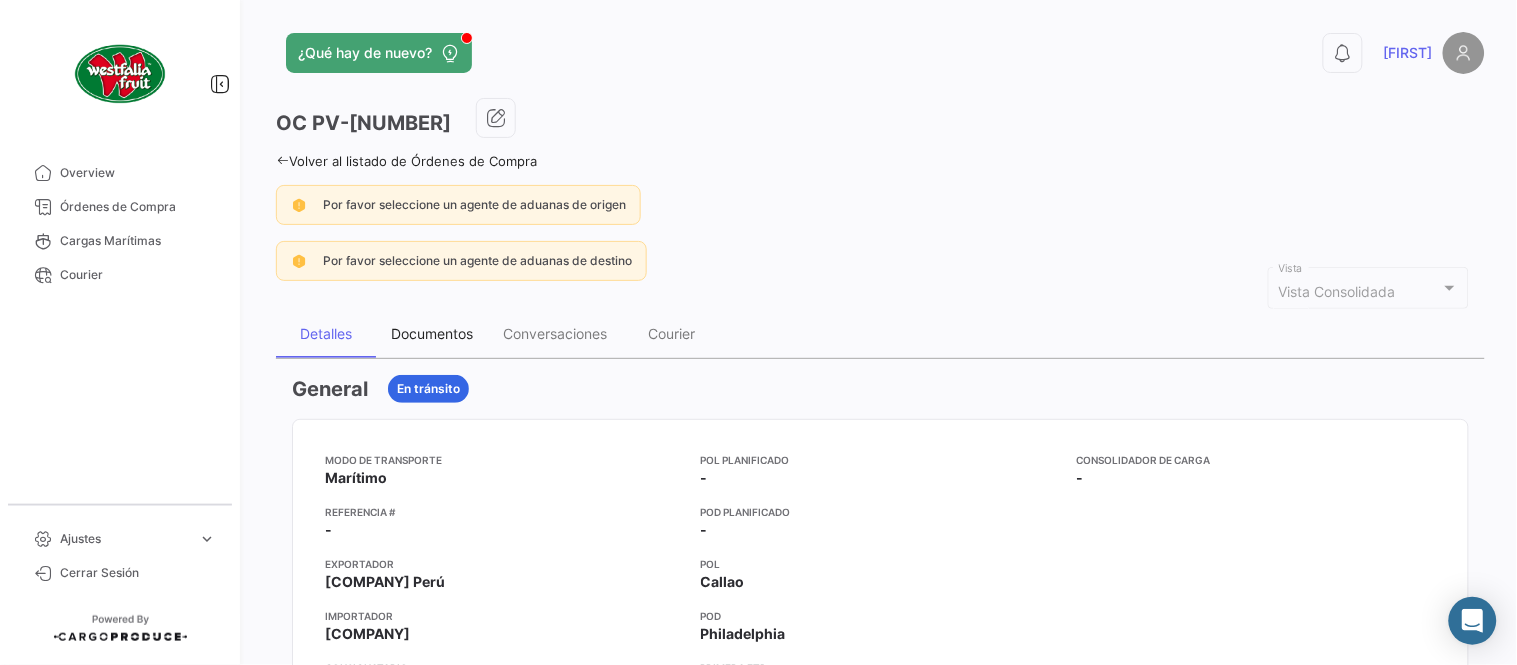 click on "Documentos" at bounding box center [432, 333] 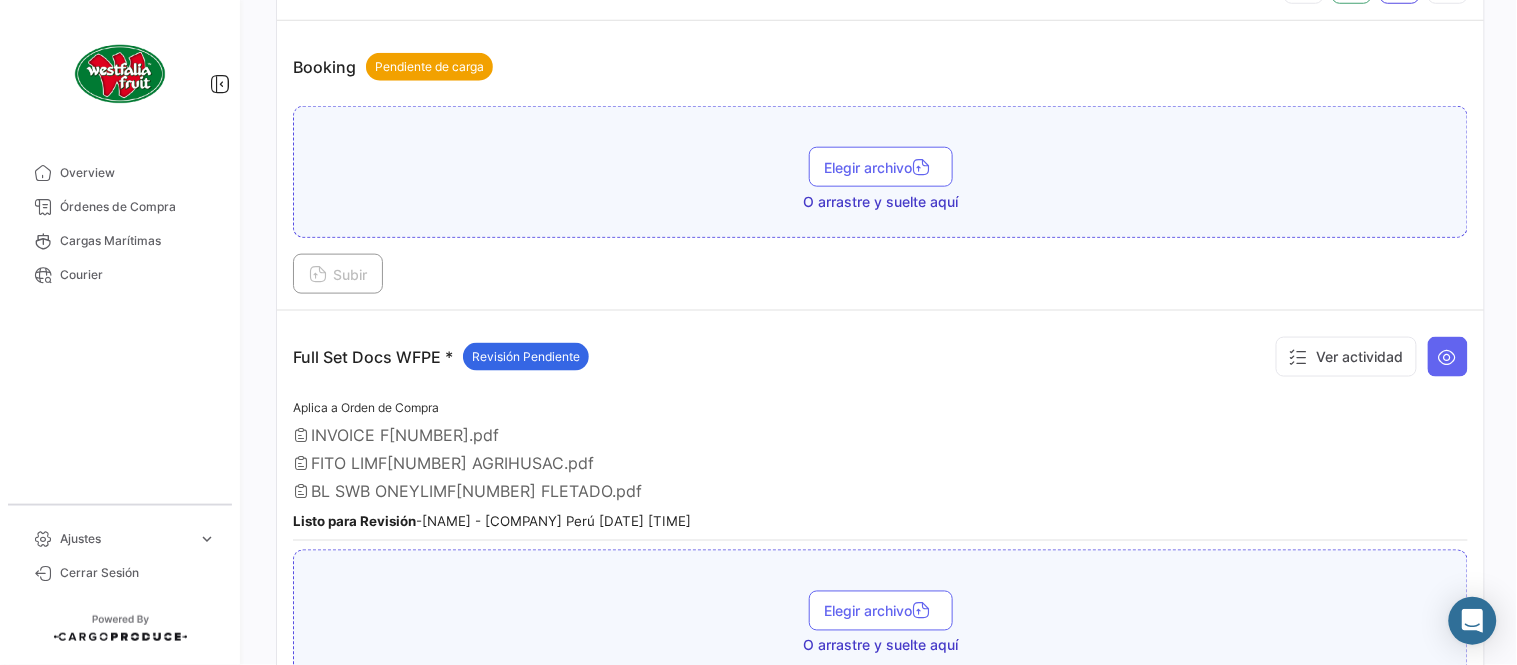 scroll, scrollTop: 665, scrollLeft: 0, axis: vertical 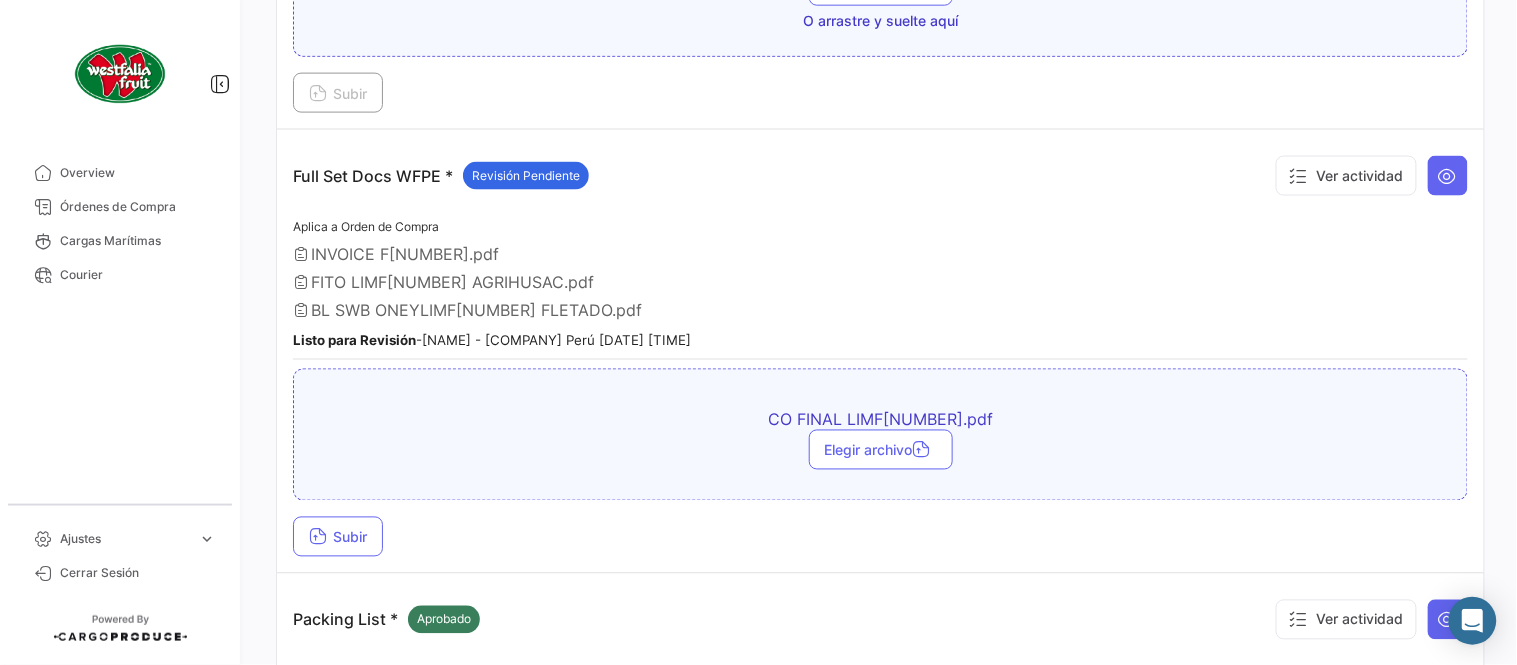 click on "Full Set Docs WFPE * Revisión Pendiente Ver actividad Aplica a Orden de Compra INVOICE F[NUMBER].pdf FITO LIMF[NUMBER] AGRIHUSAC.pdf BL SWB ONEYLIMF[NUMBER] FLETADO.pdf Listo para Revisión - [FIRST] [LAST] - [COMPANY] [DATE] [TIME] CO FINAL LIMF[NUMBER].pdf Elegir archivo Subir" at bounding box center [880, 352] 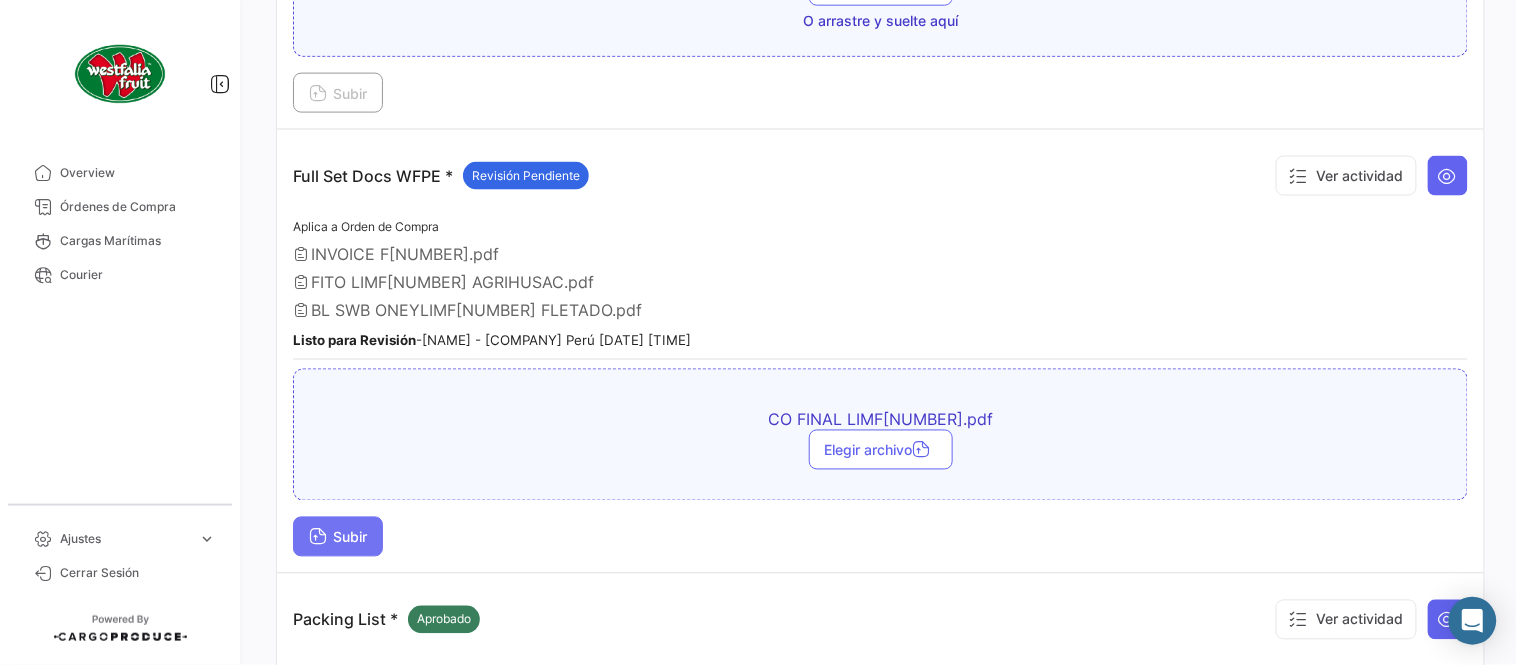 click on "Subir" at bounding box center (338, 537) 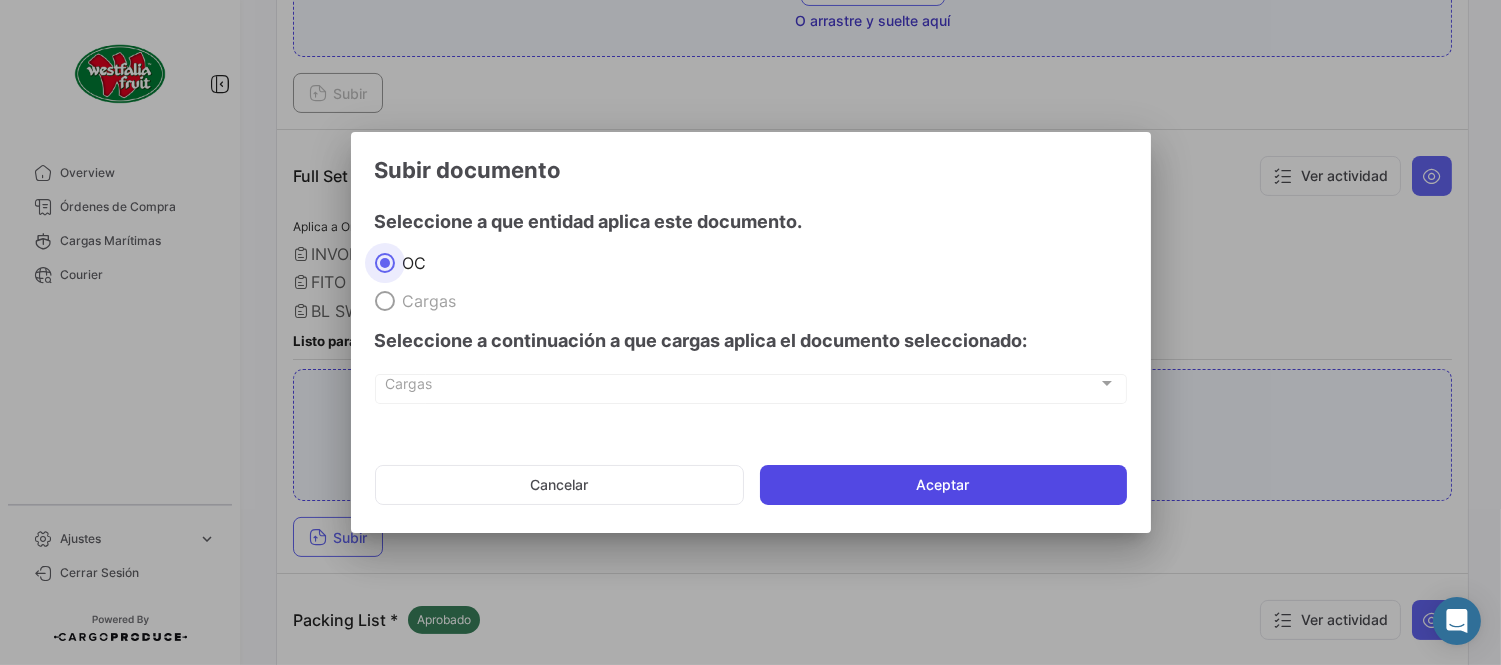 click on "Aceptar" 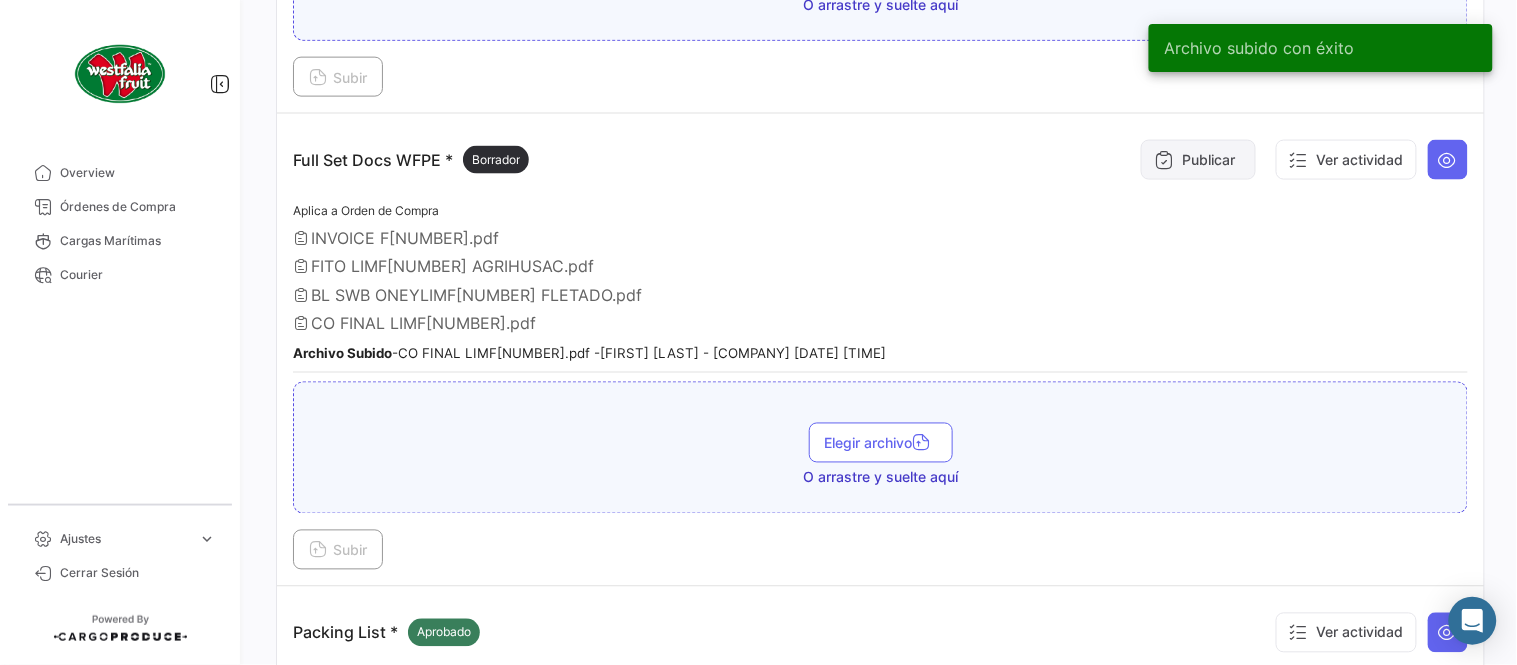 click on "Publicar" at bounding box center (1198, 160) 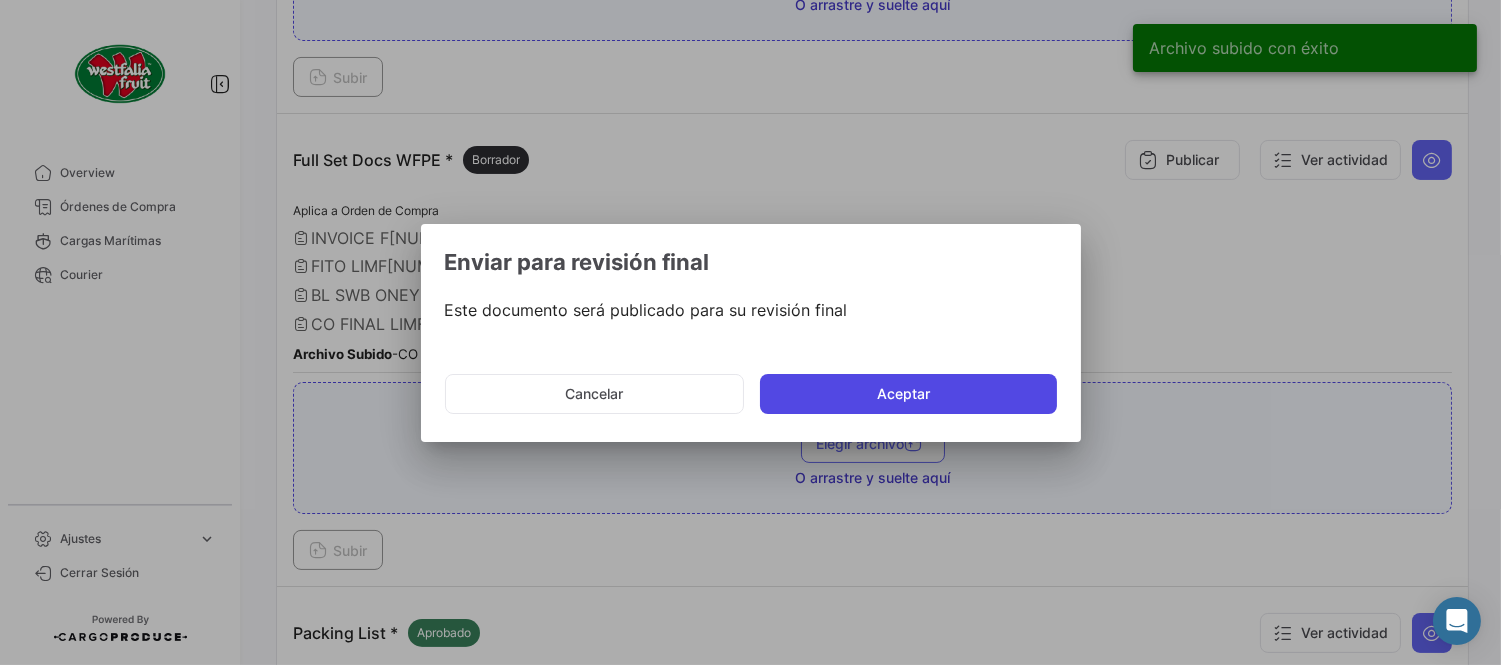 click on "Aceptar" 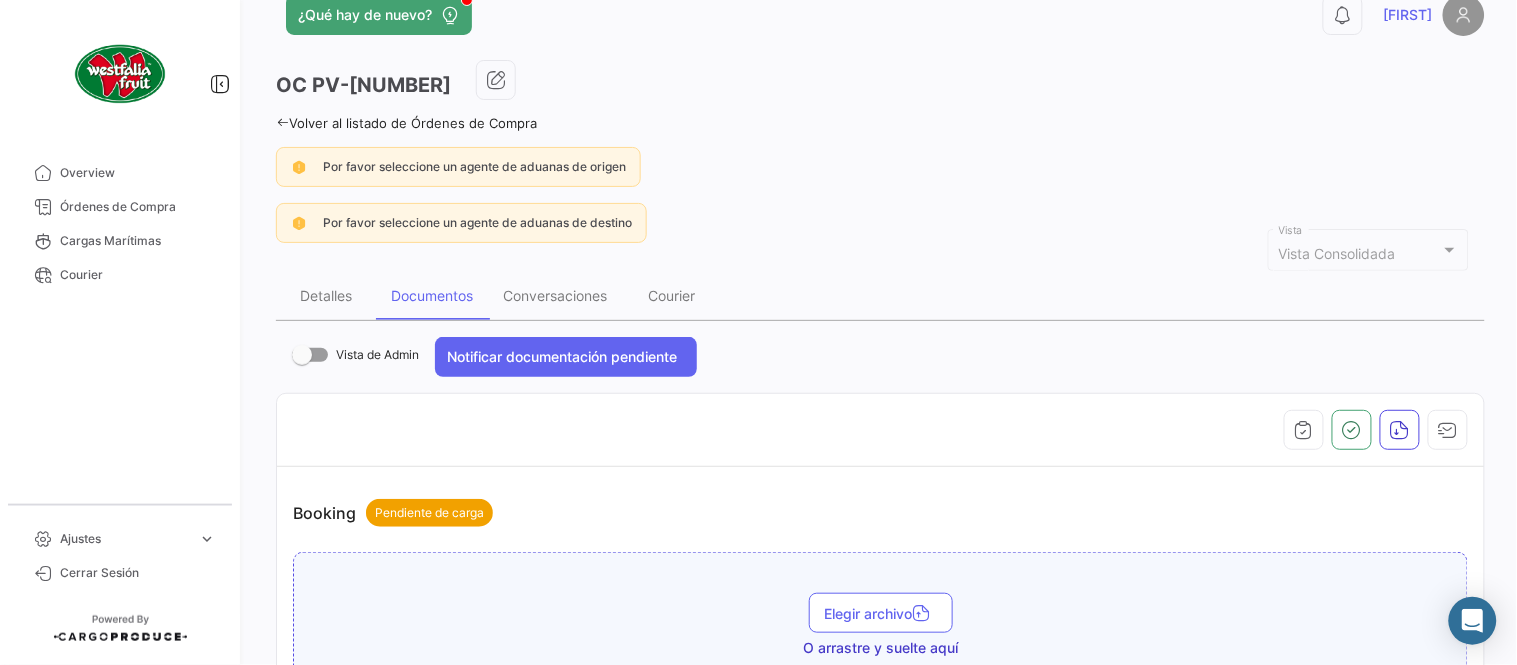 scroll, scrollTop: 0, scrollLeft: 0, axis: both 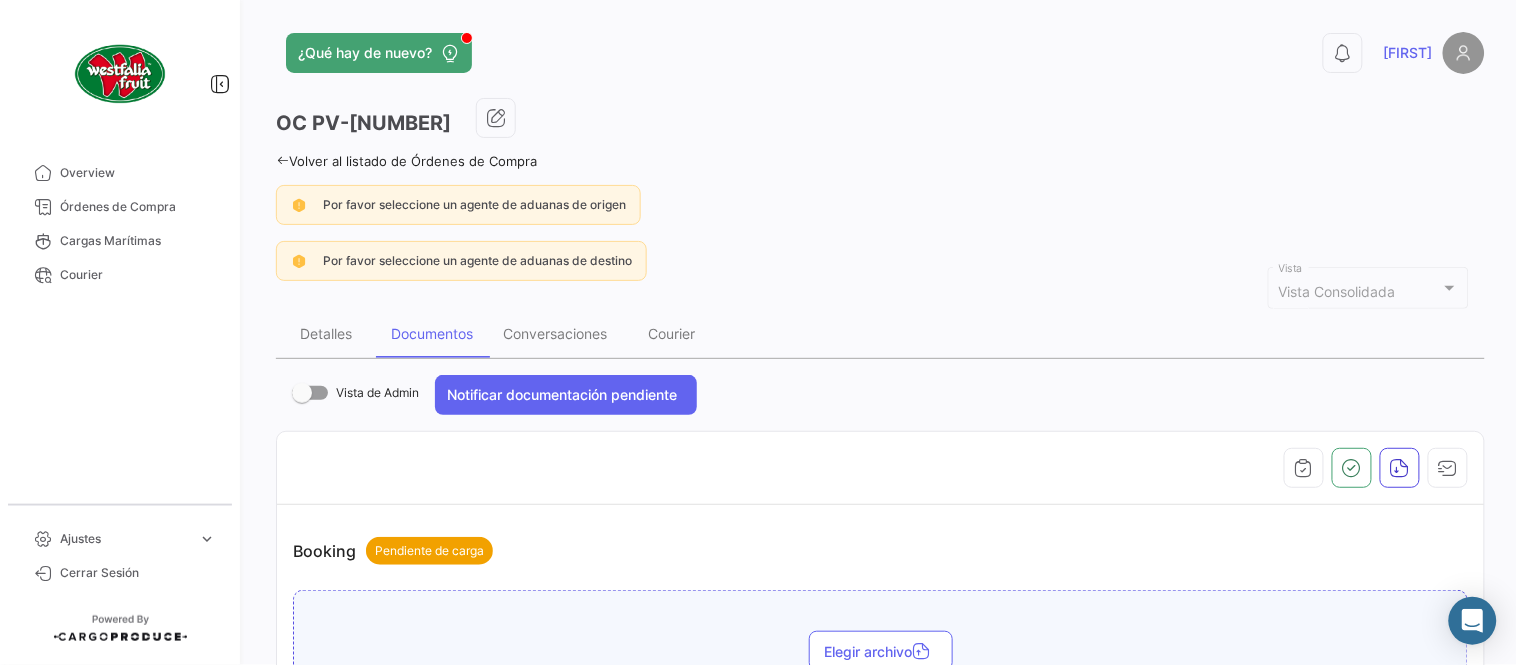 click on "Volver al listado de Órdenes de Compra" 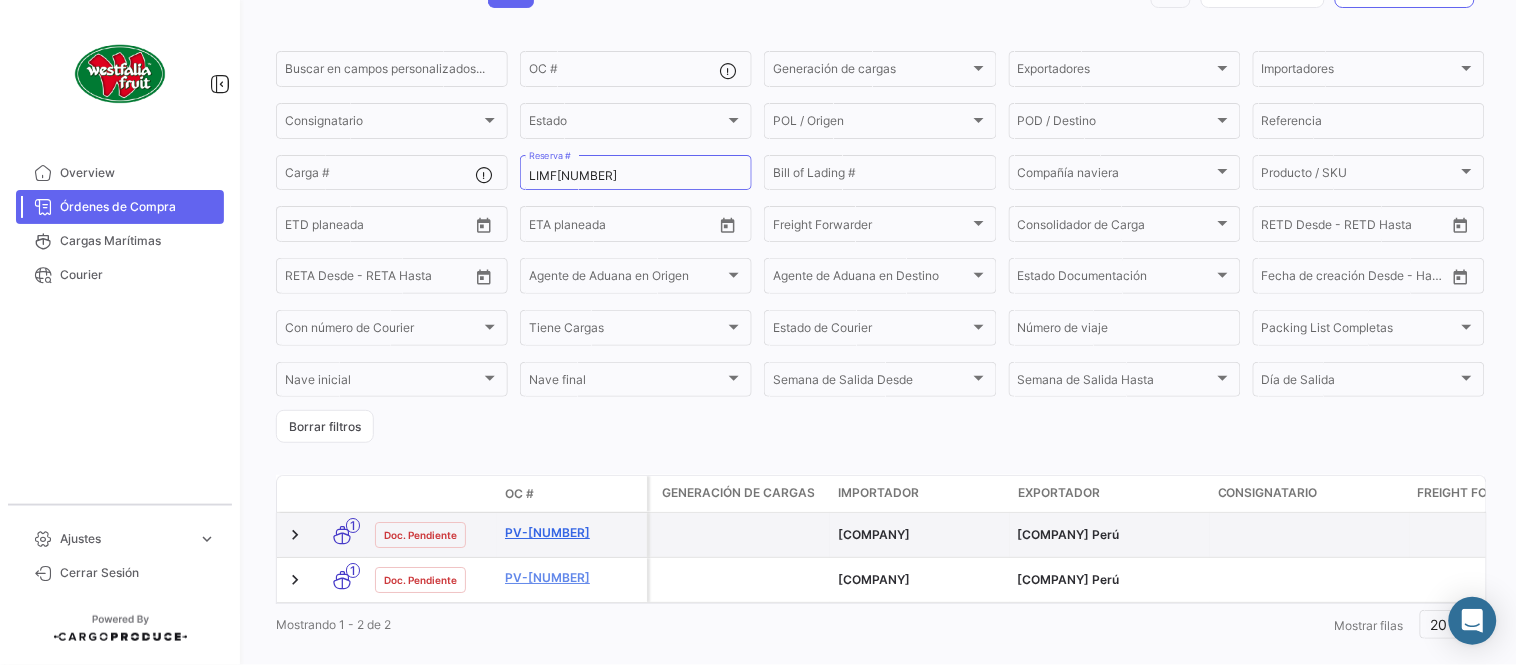 scroll, scrollTop: 190, scrollLeft: 0, axis: vertical 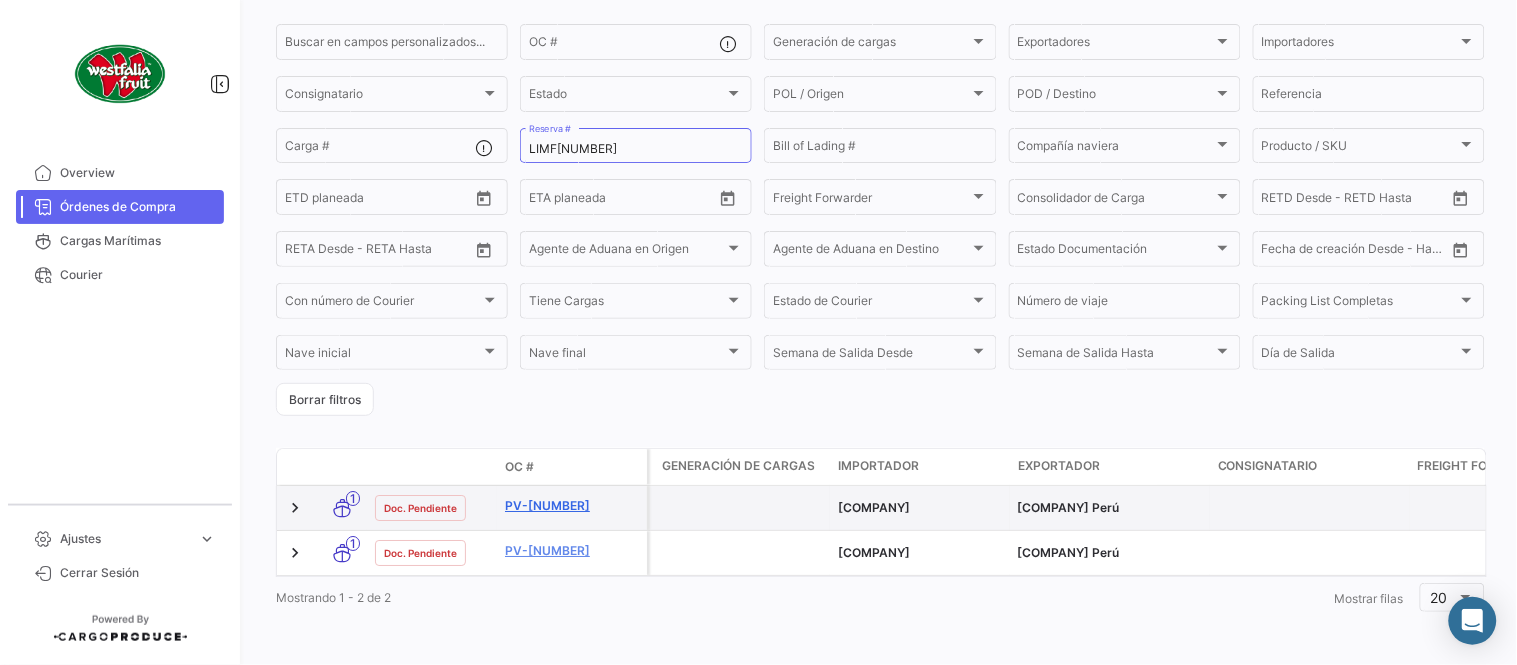 click on "PV-[NUMBER]" 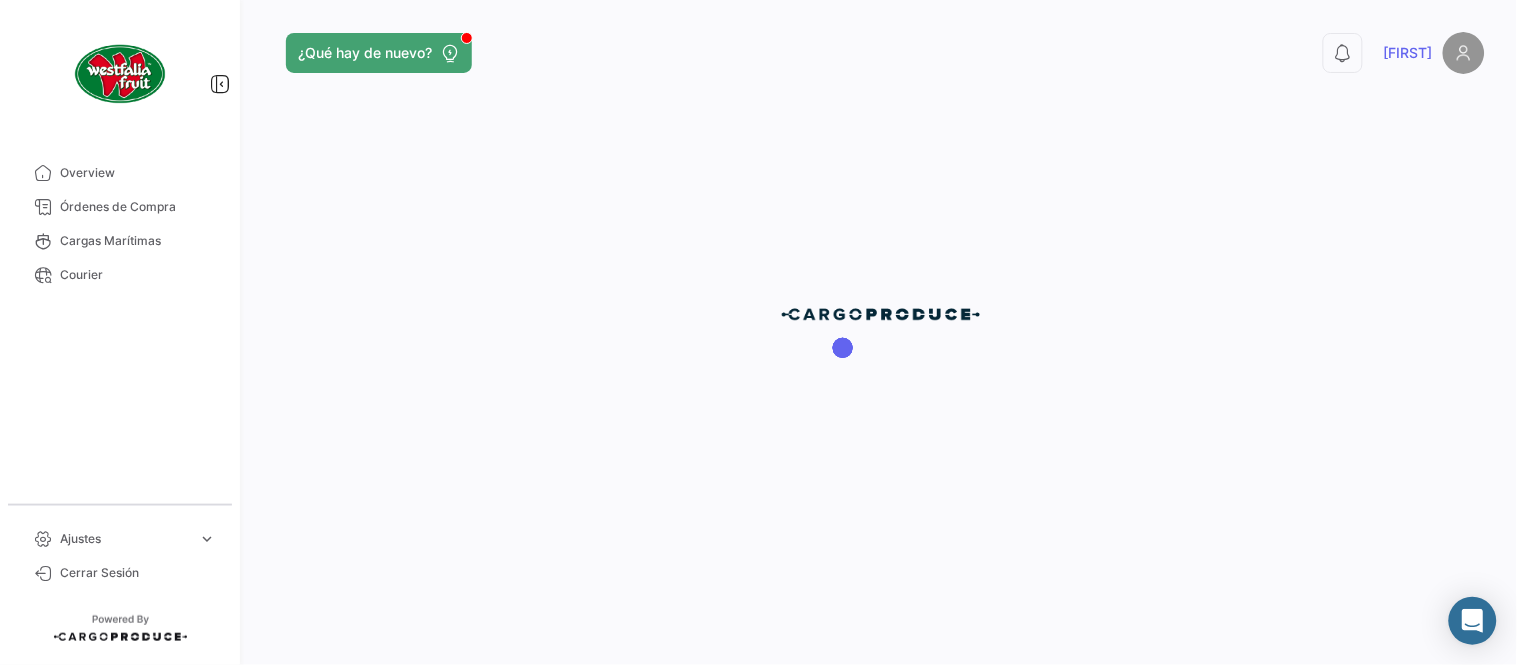 scroll, scrollTop: 0, scrollLeft: 0, axis: both 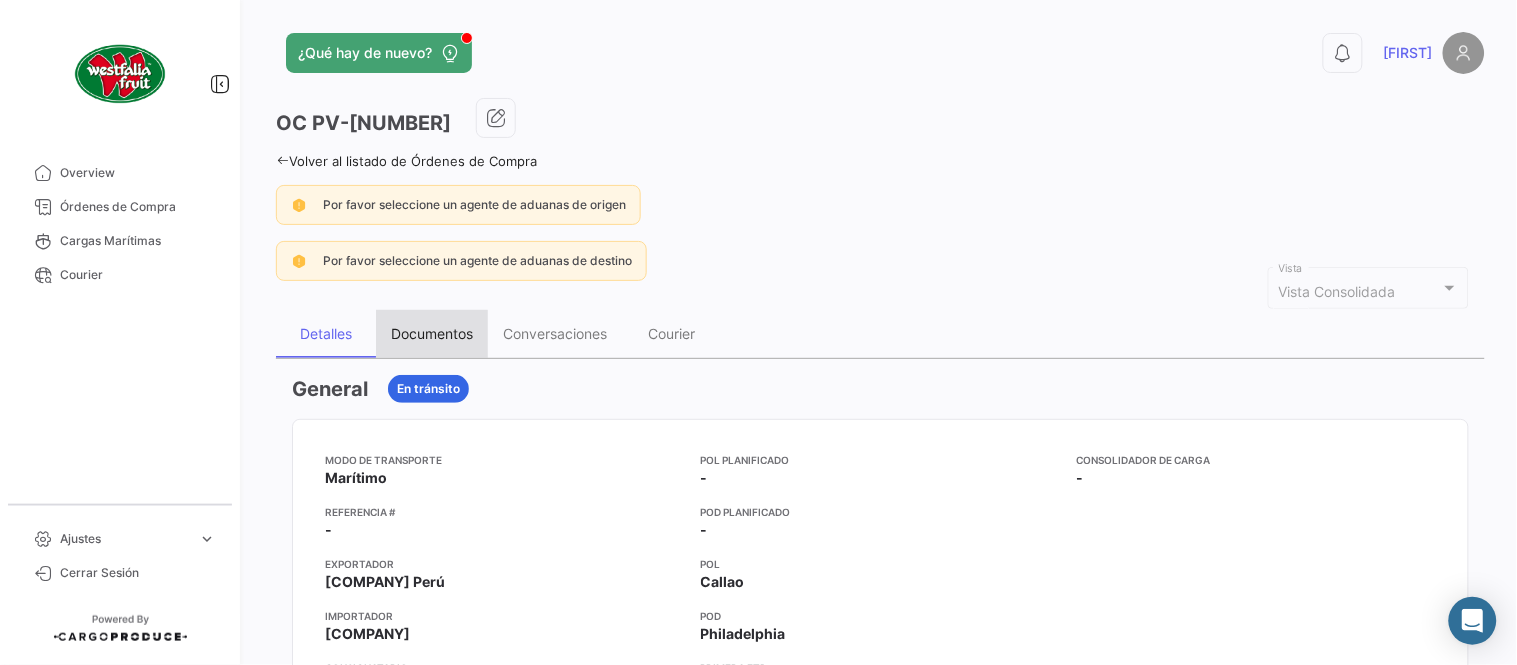 click on "Documentos" at bounding box center [432, 334] 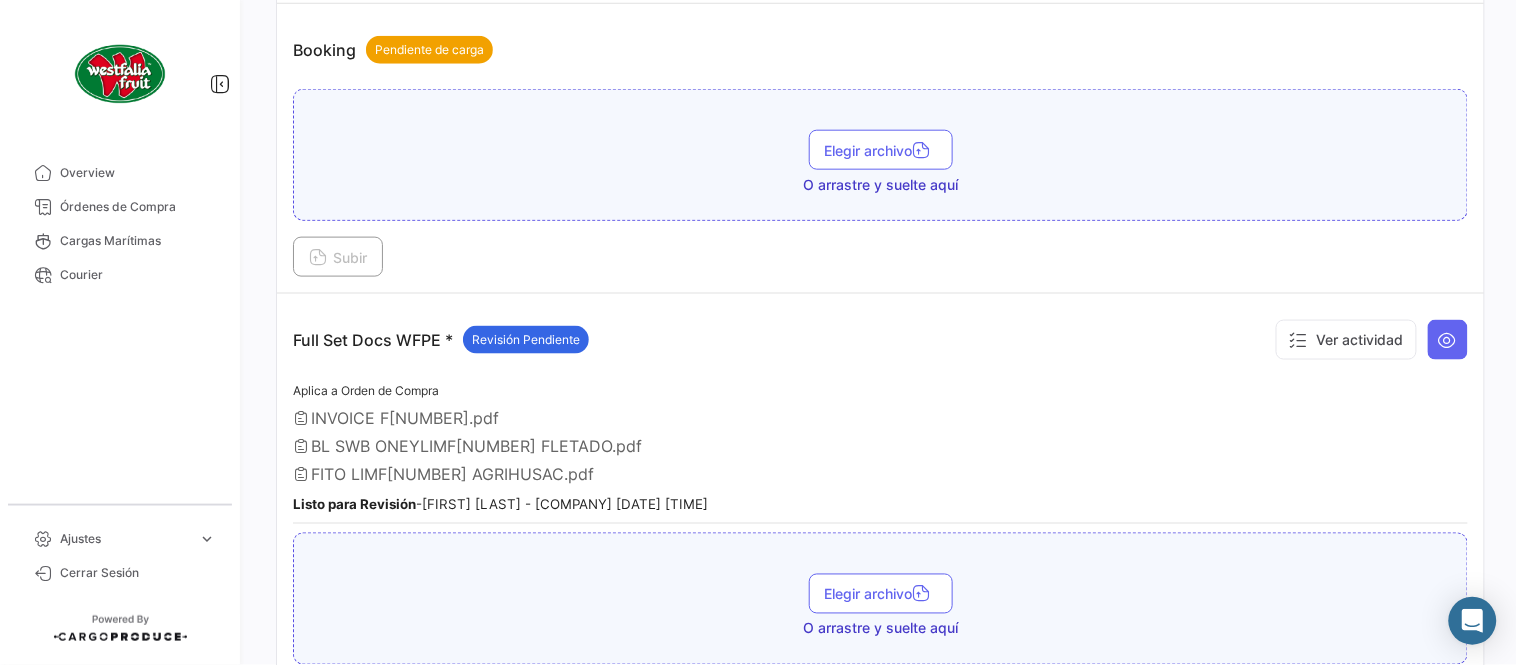 scroll, scrollTop: 555, scrollLeft: 0, axis: vertical 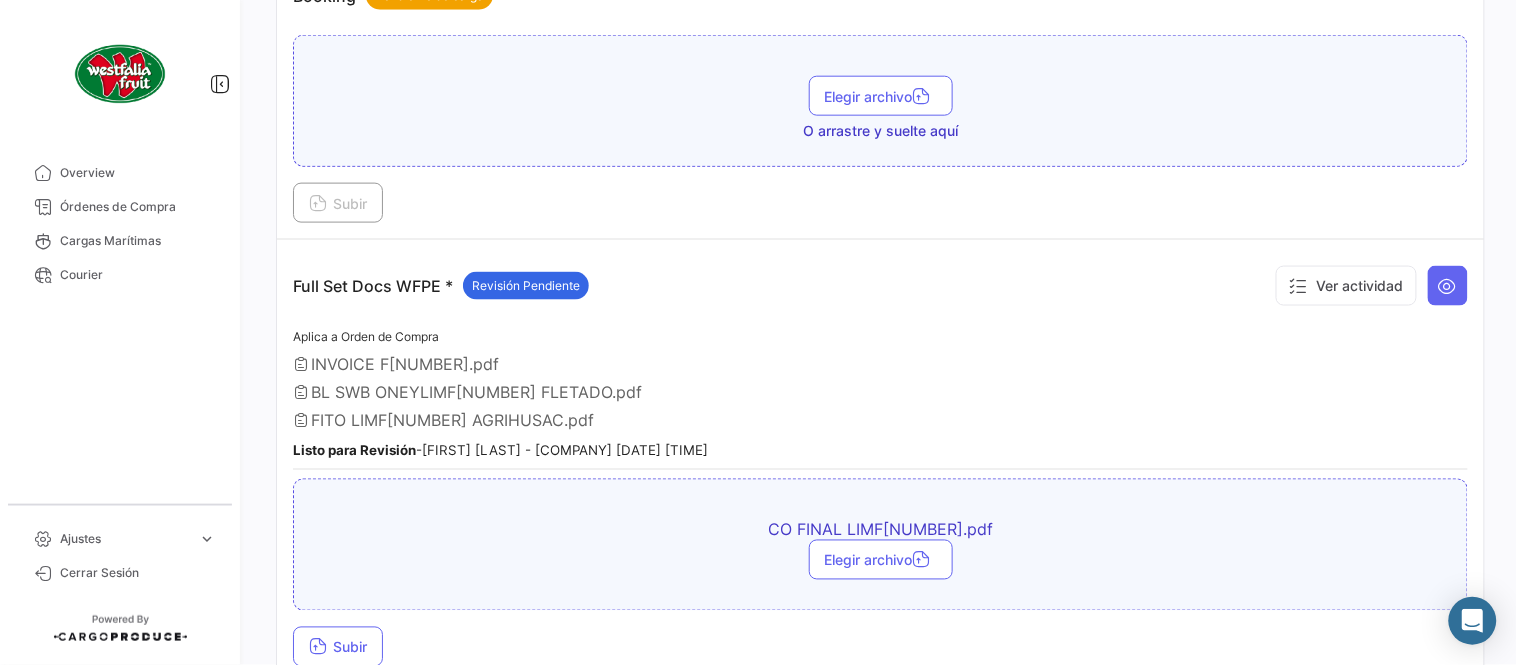click on "Subir" at bounding box center (880, 647) 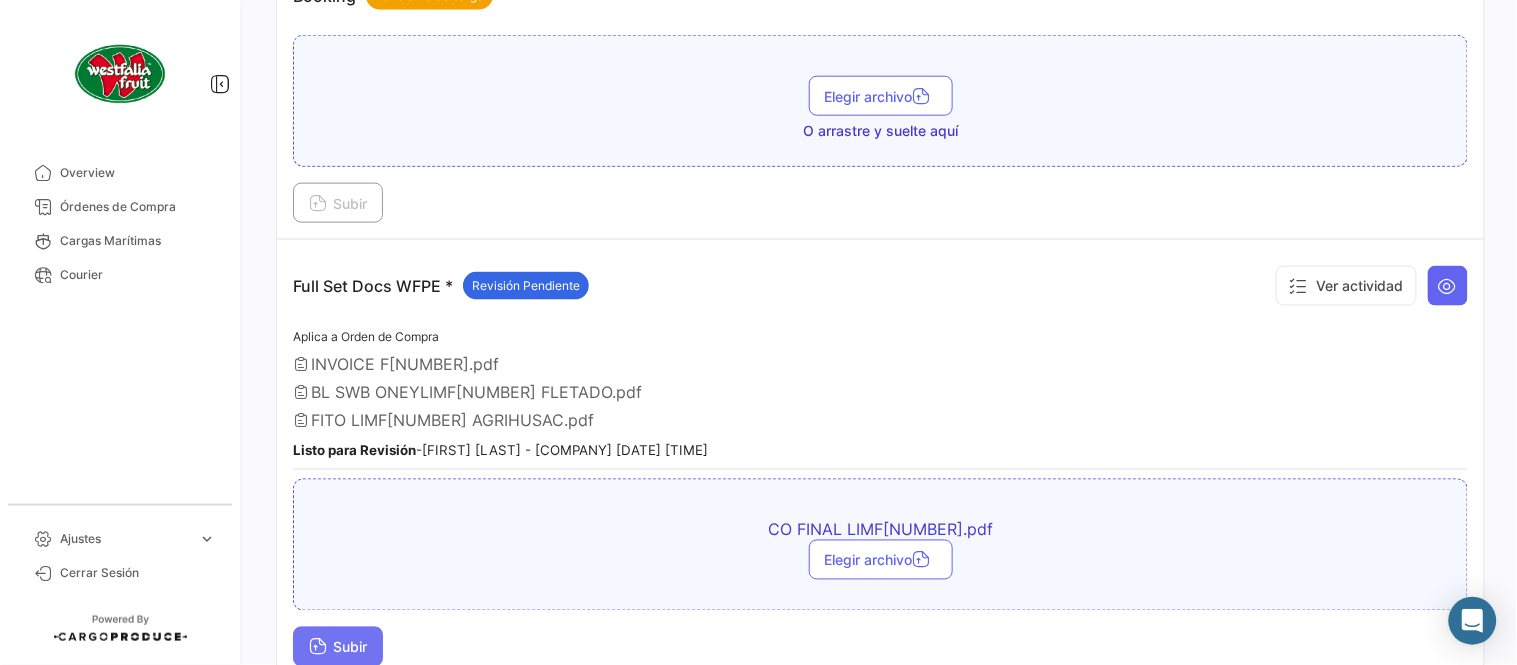 click on "Subir" at bounding box center [338, 647] 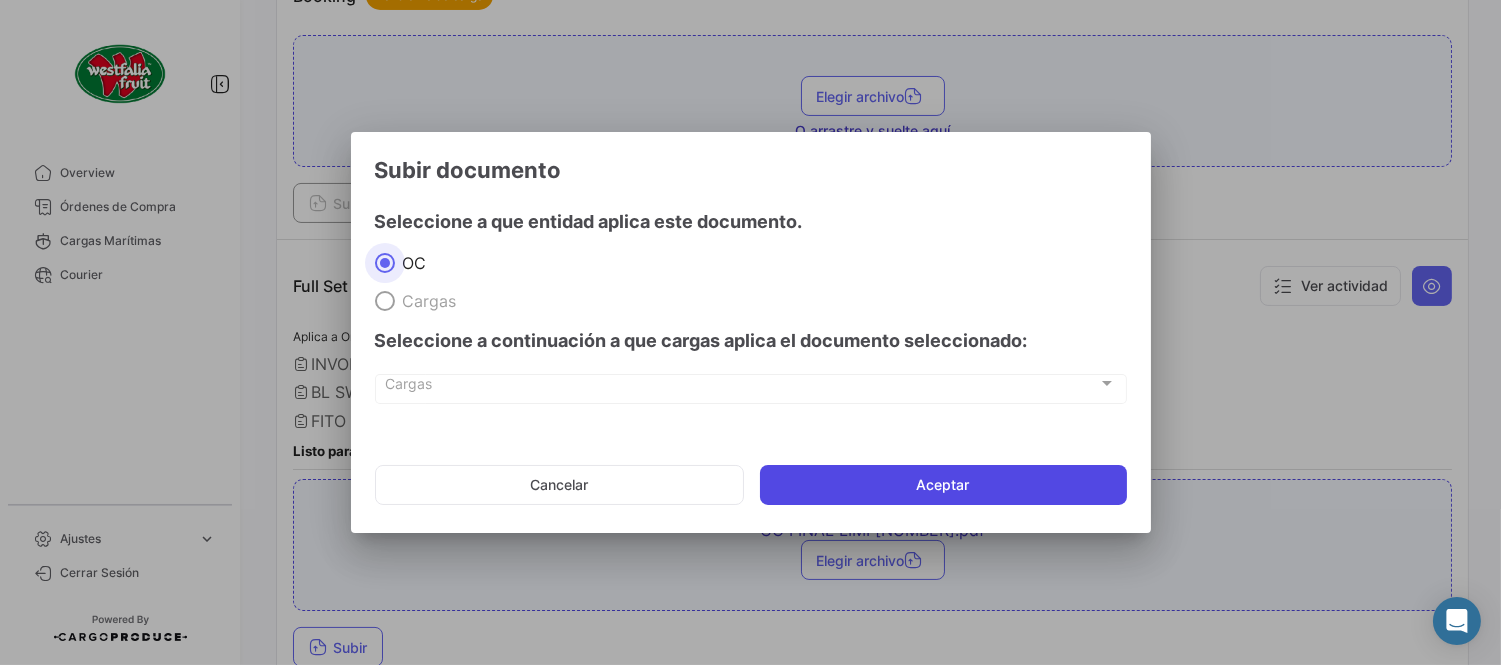 click on "Aceptar" 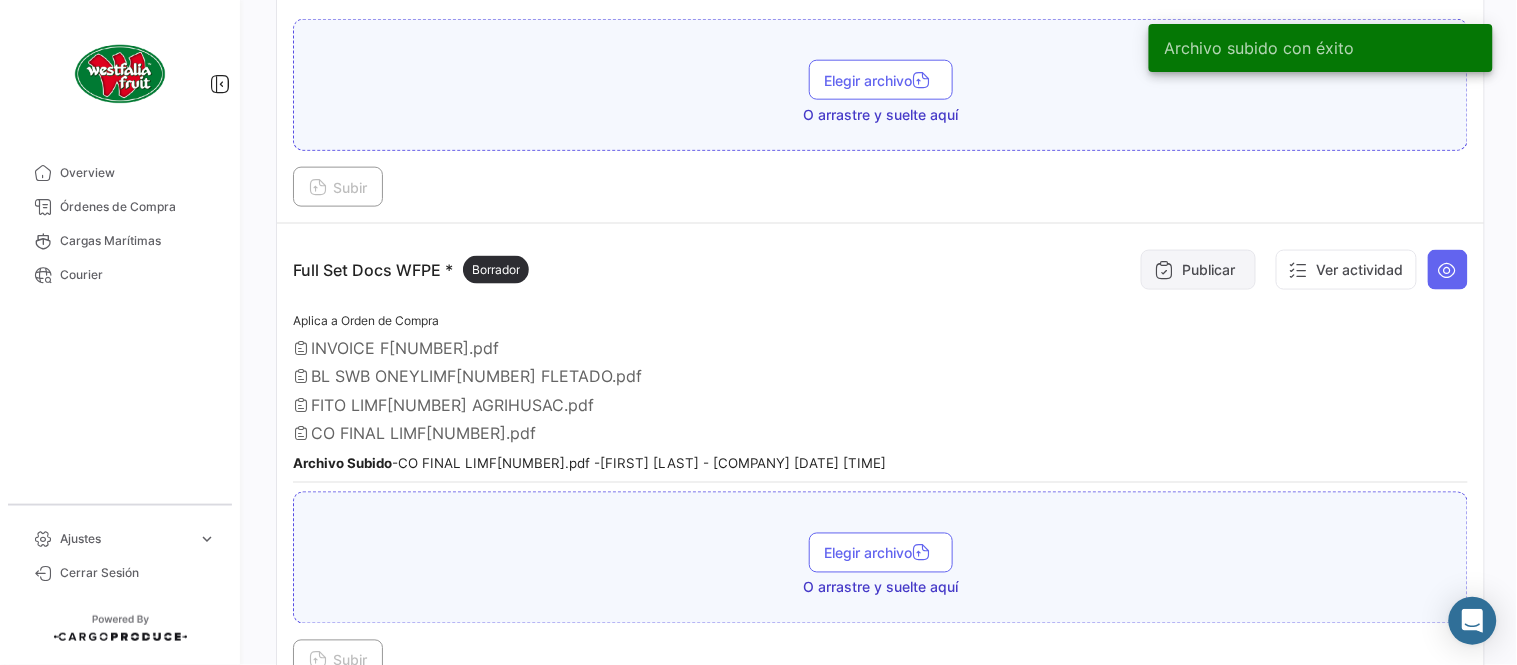 click on "Publicar" at bounding box center (1198, 270) 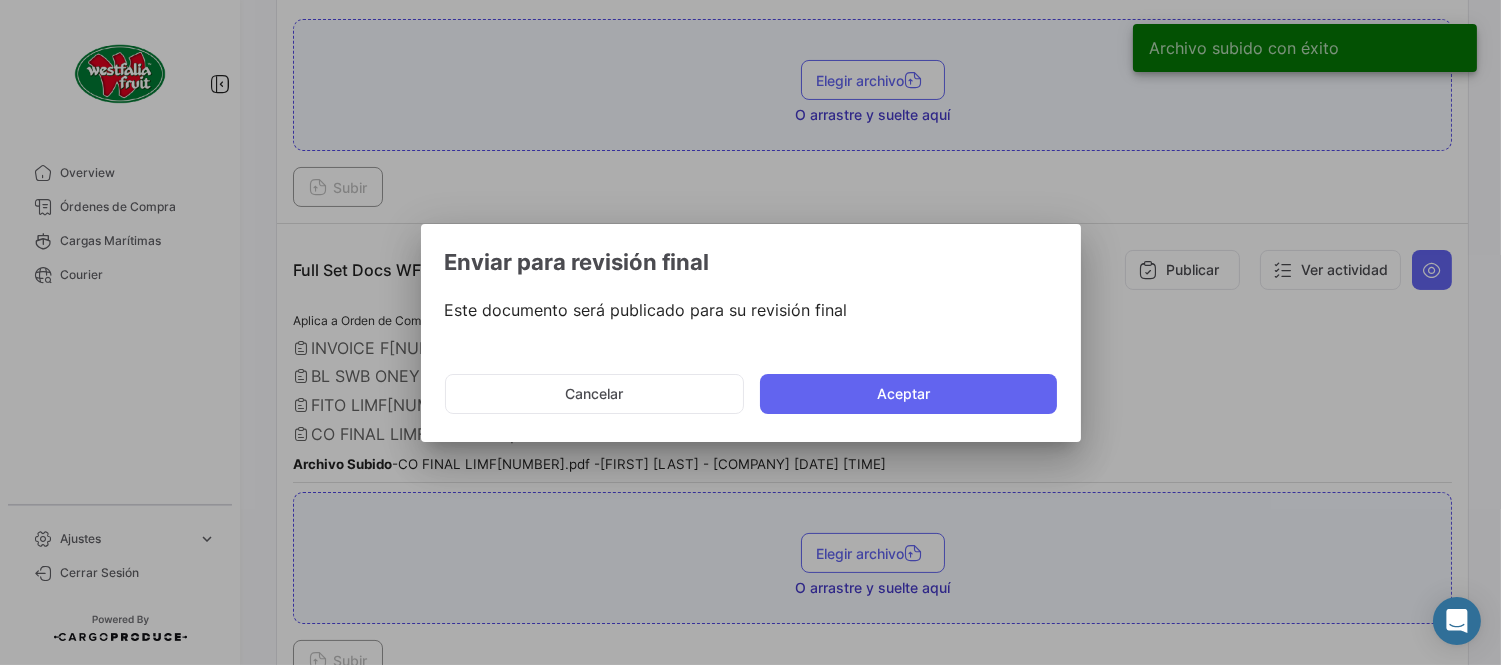 click on "Cancelar   Aceptar" 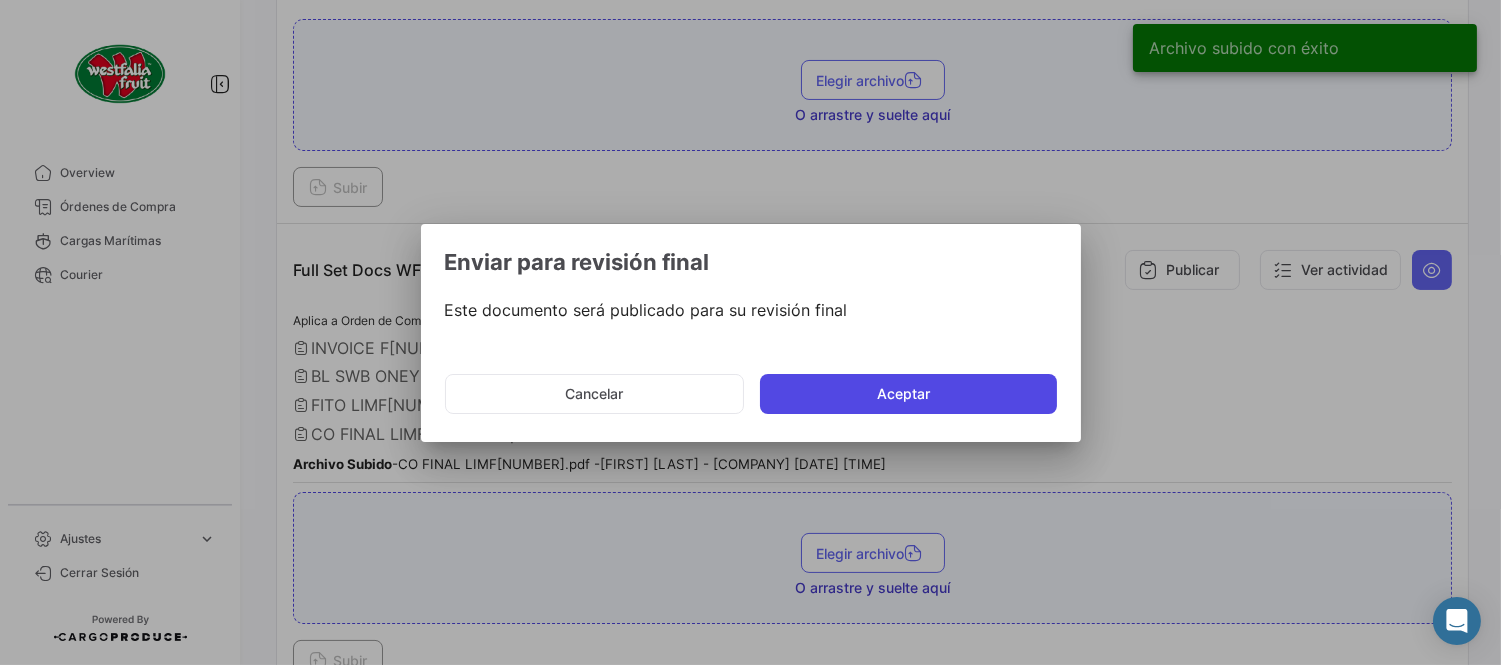 click on "Aceptar" 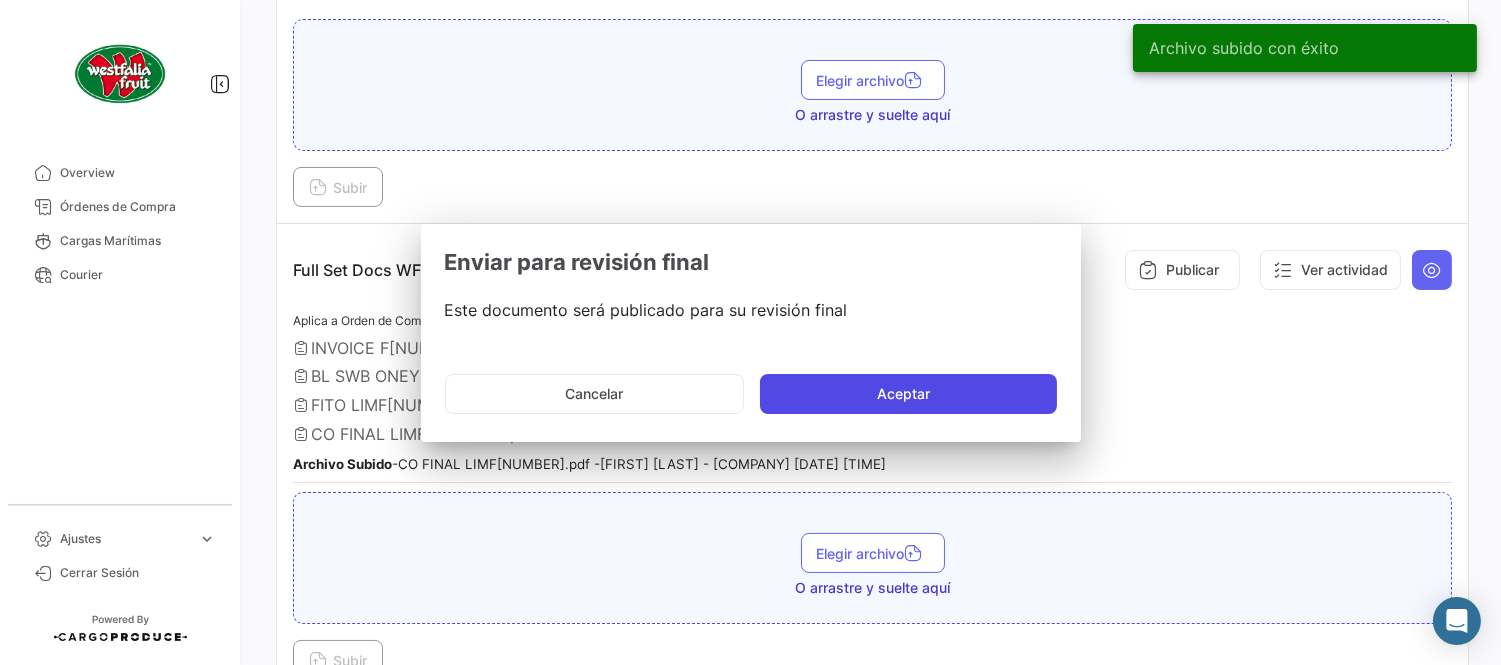type 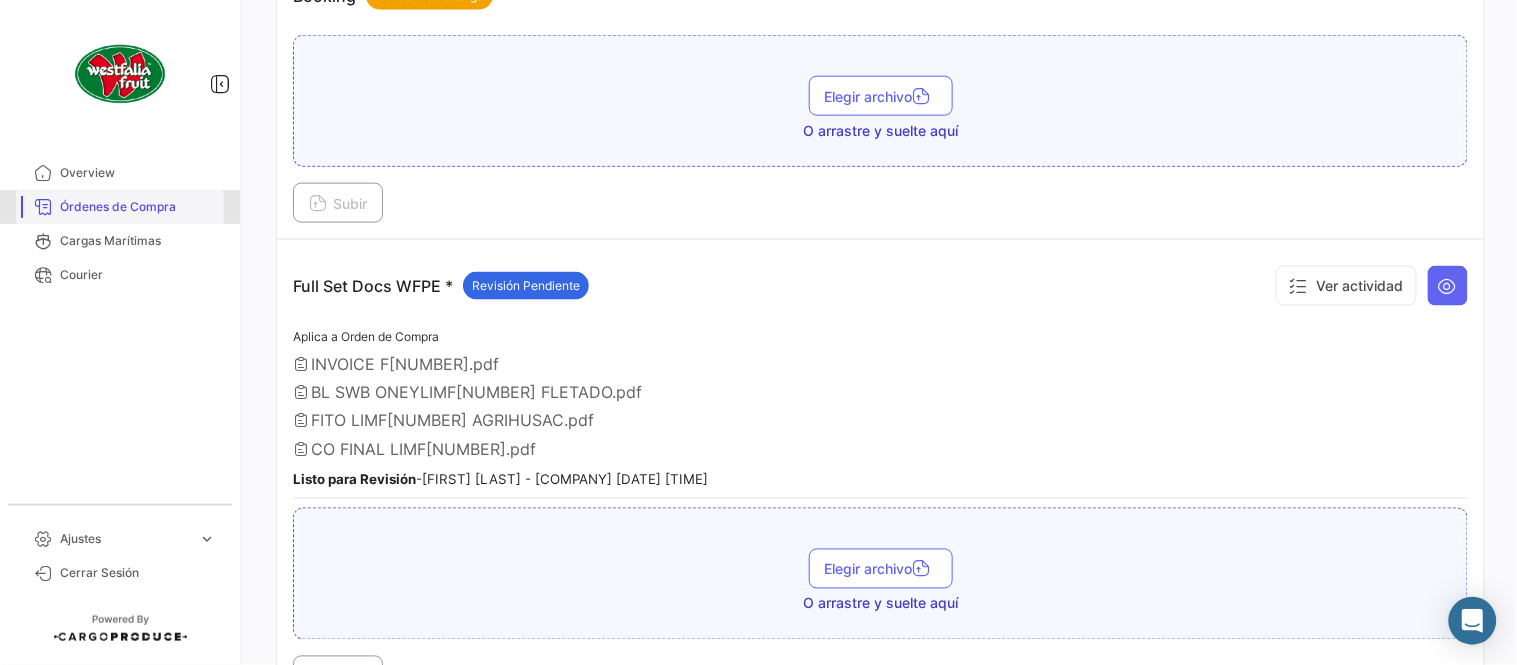click on "Órdenes de Compra" at bounding box center (138, 207) 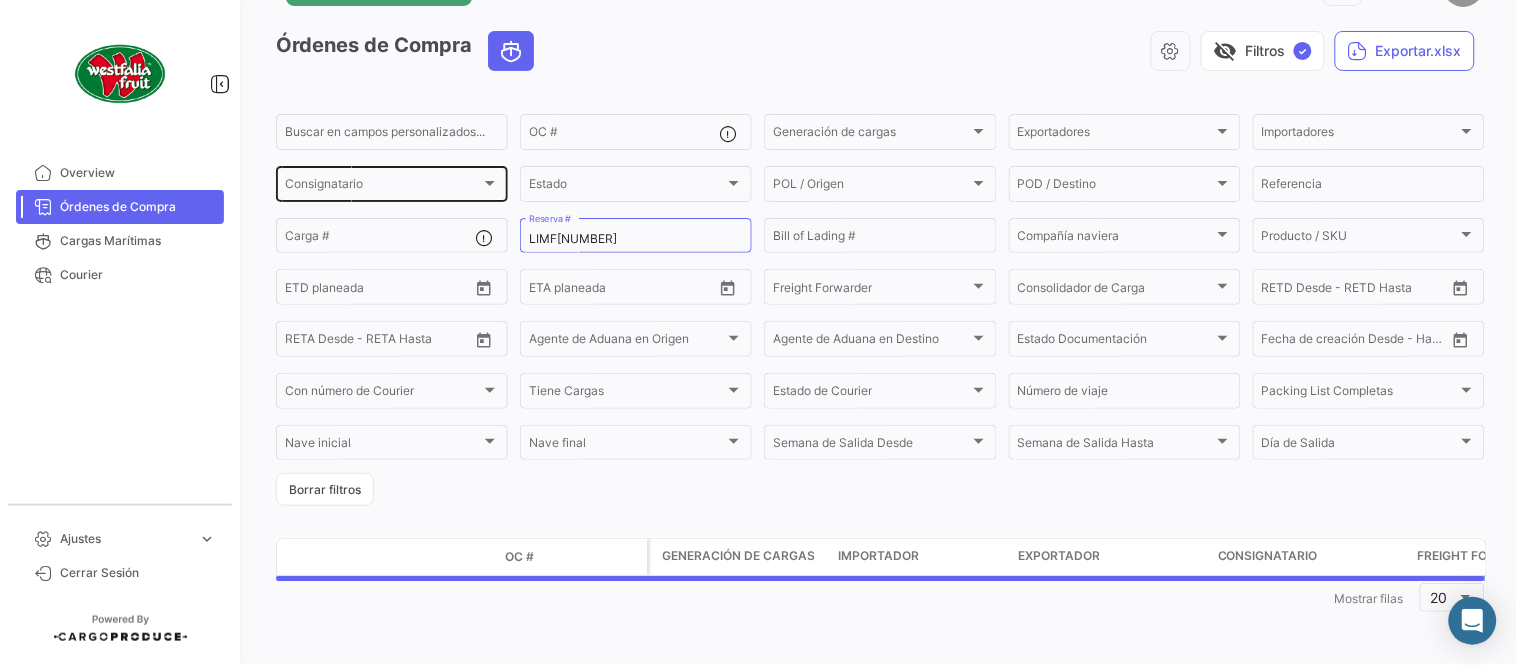 scroll, scrollTop: 0, scrollLeft: 0, axis: both 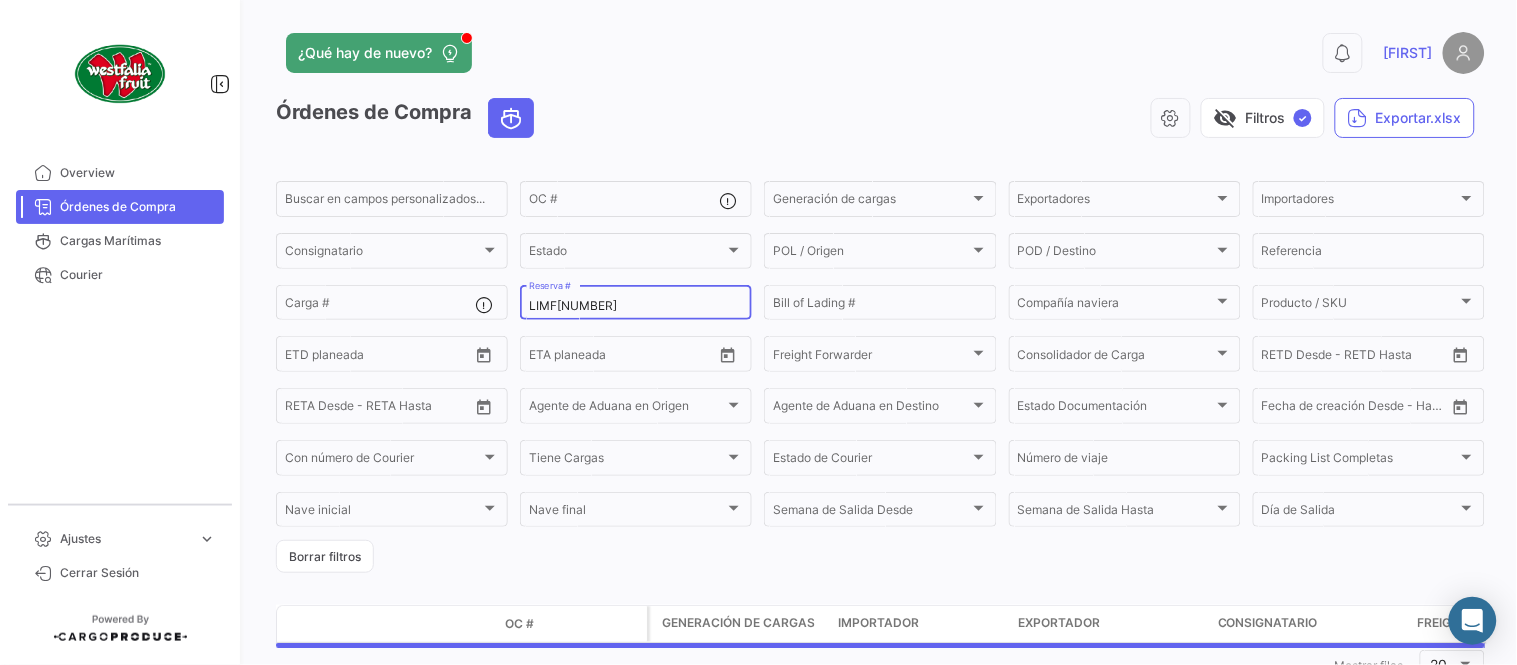 click on "LIMF[NUMBER]" at bounding box center (636, 306) 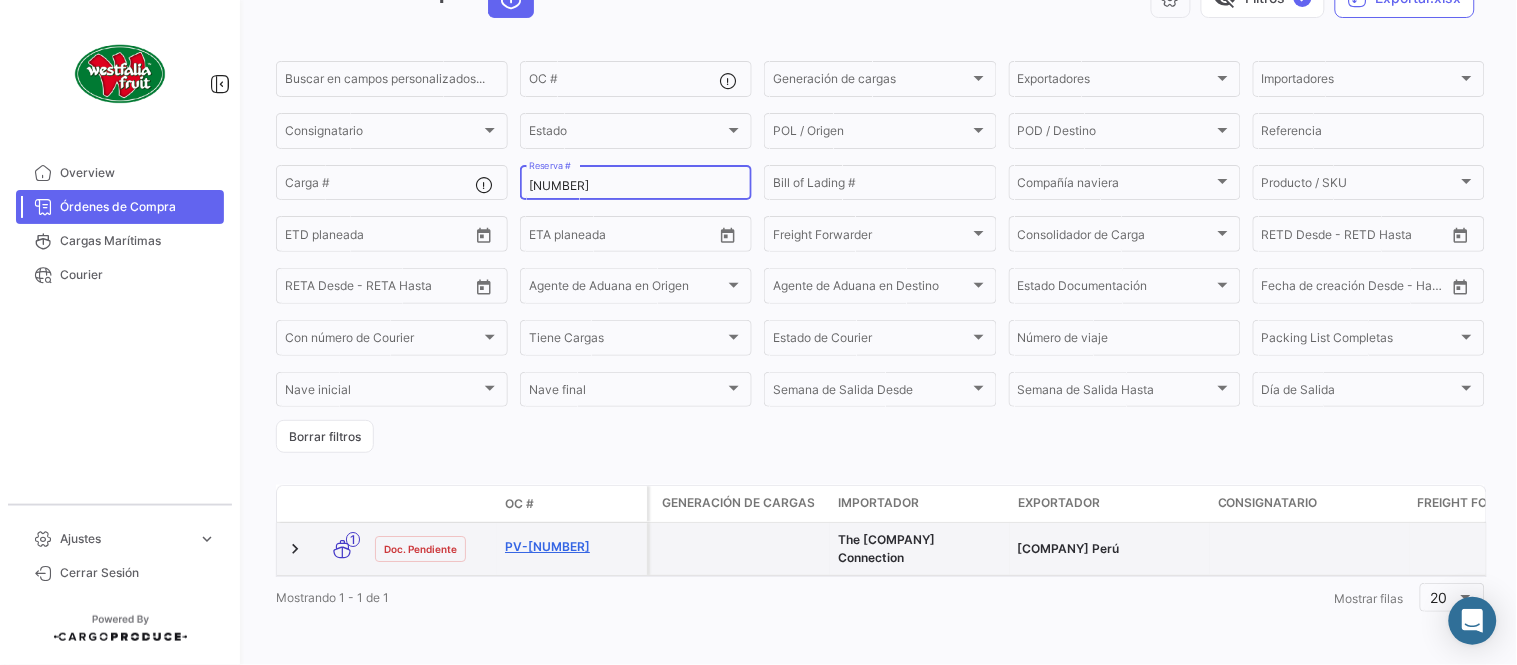 scroll, scrollTop: 128, scrollLeft: 0, axis: vertical 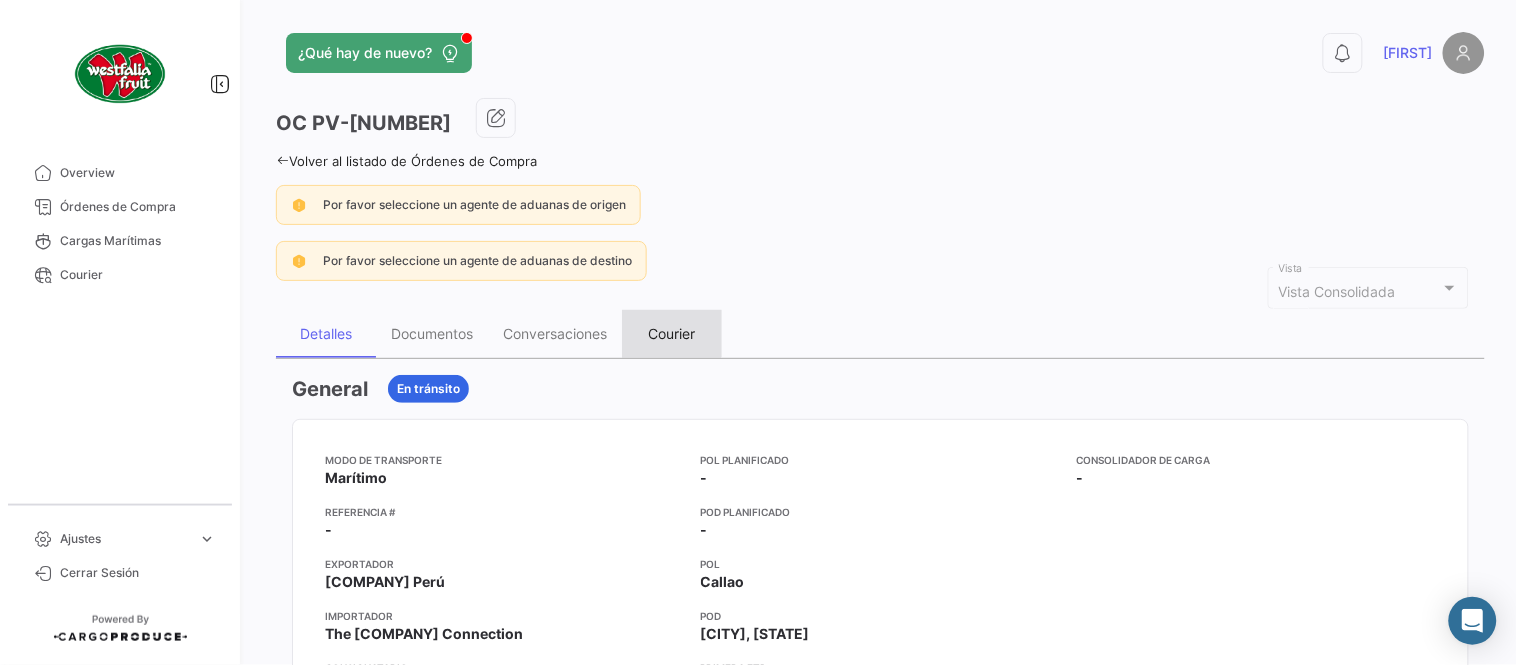 click on "Courier" at bounding box center [672, 334] 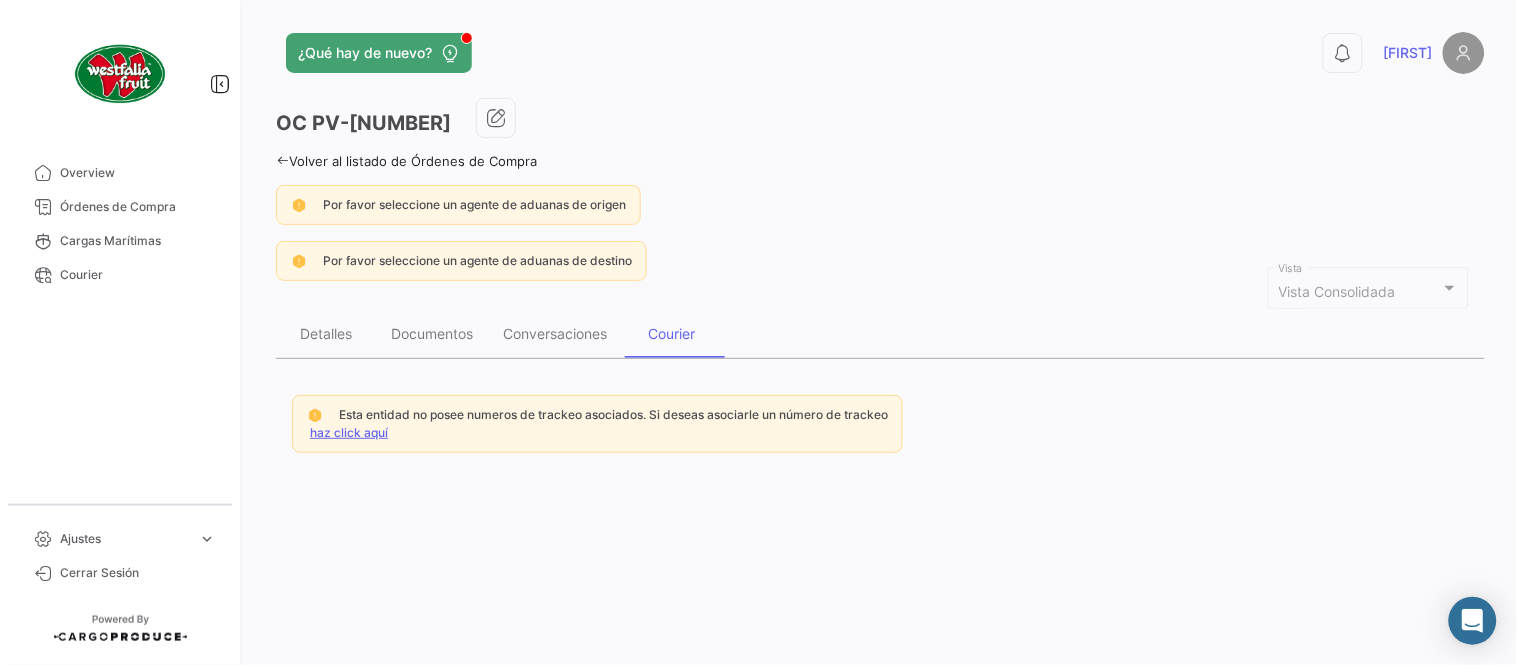 click on "haz click aquí" at bounding box center (349, 432) 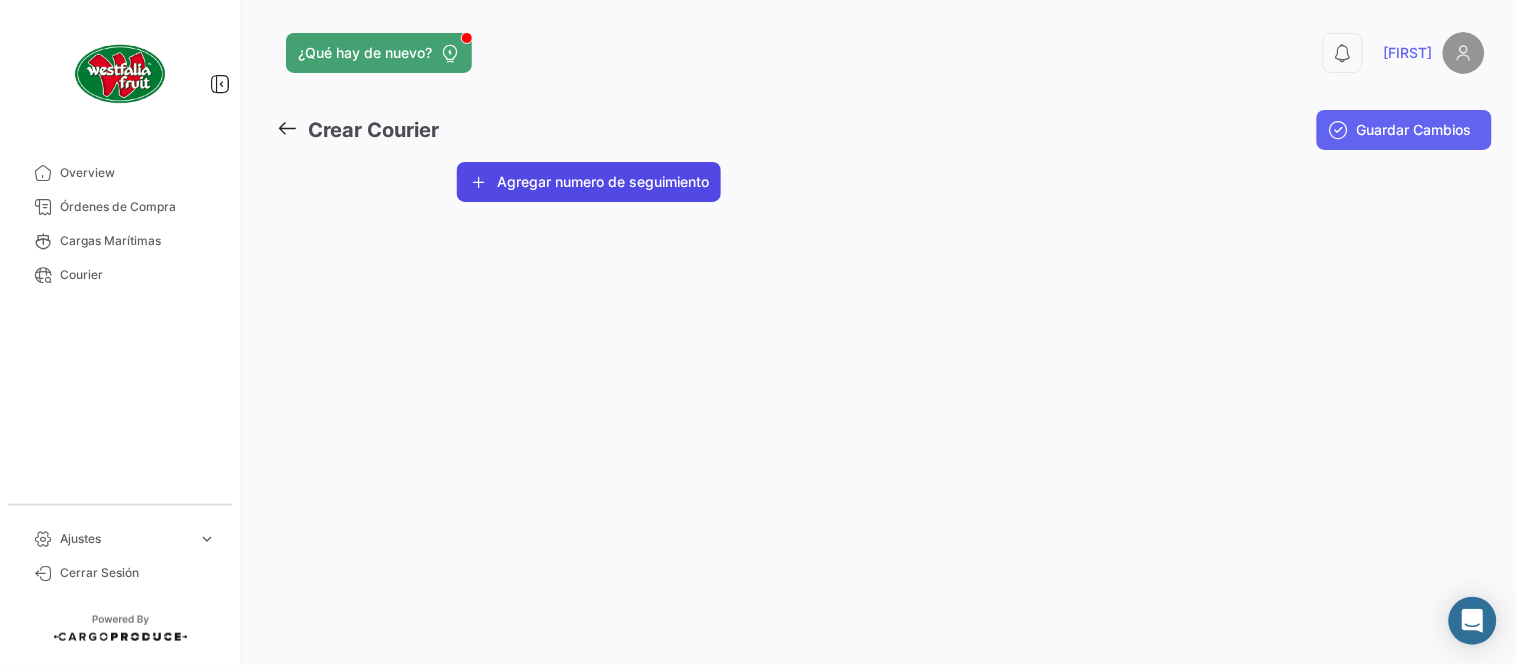 click on "Agregar numero de seguimiento" 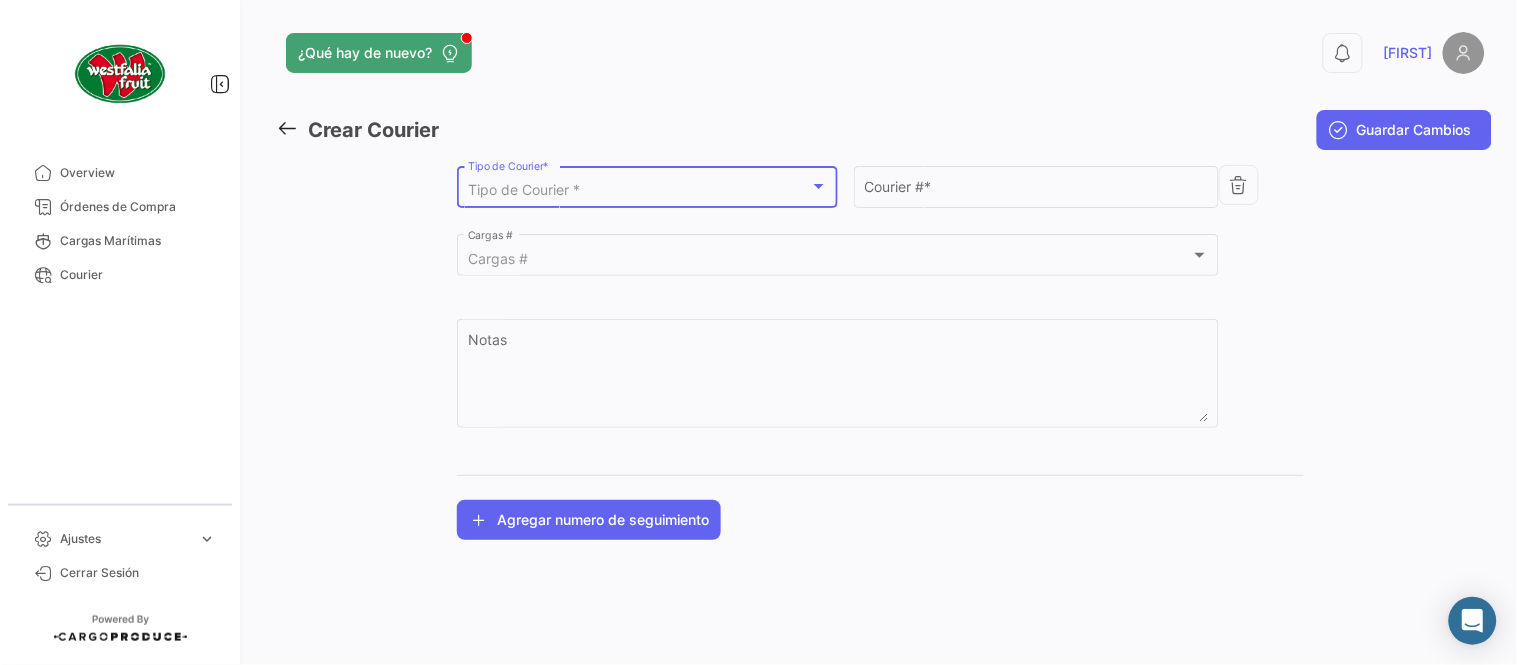 click on "Tipo de Courier *" at bounding box center [524, 189] 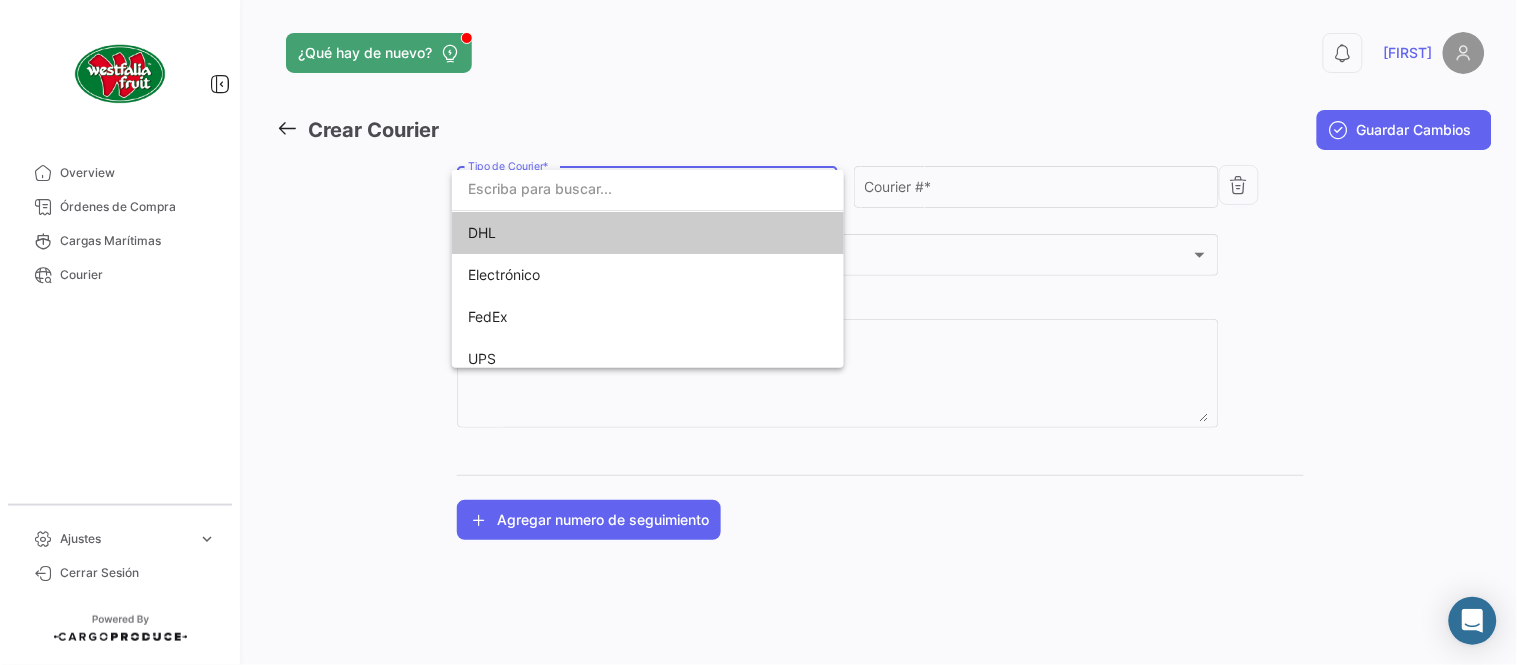 click on "DHL" at bounding box center [608, 233] 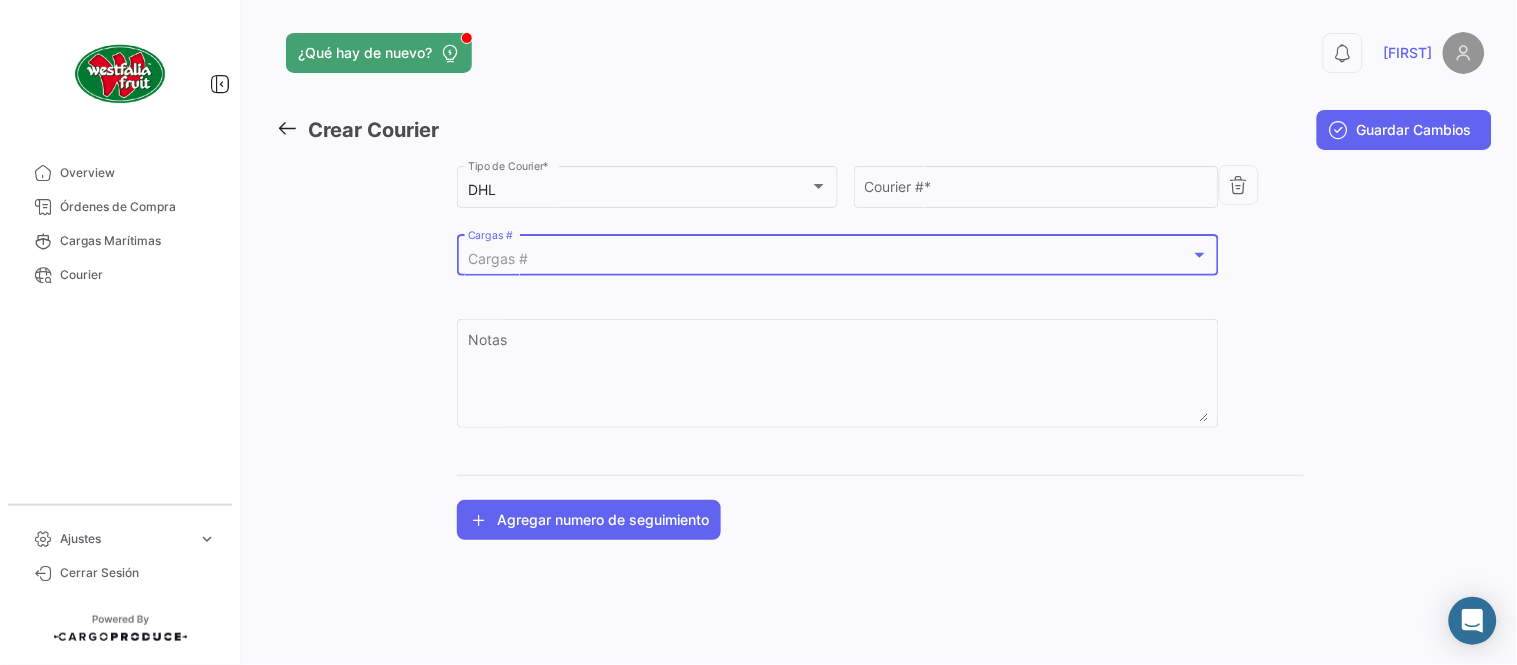 click on "Cargas #" at bounding box center [498, 258] 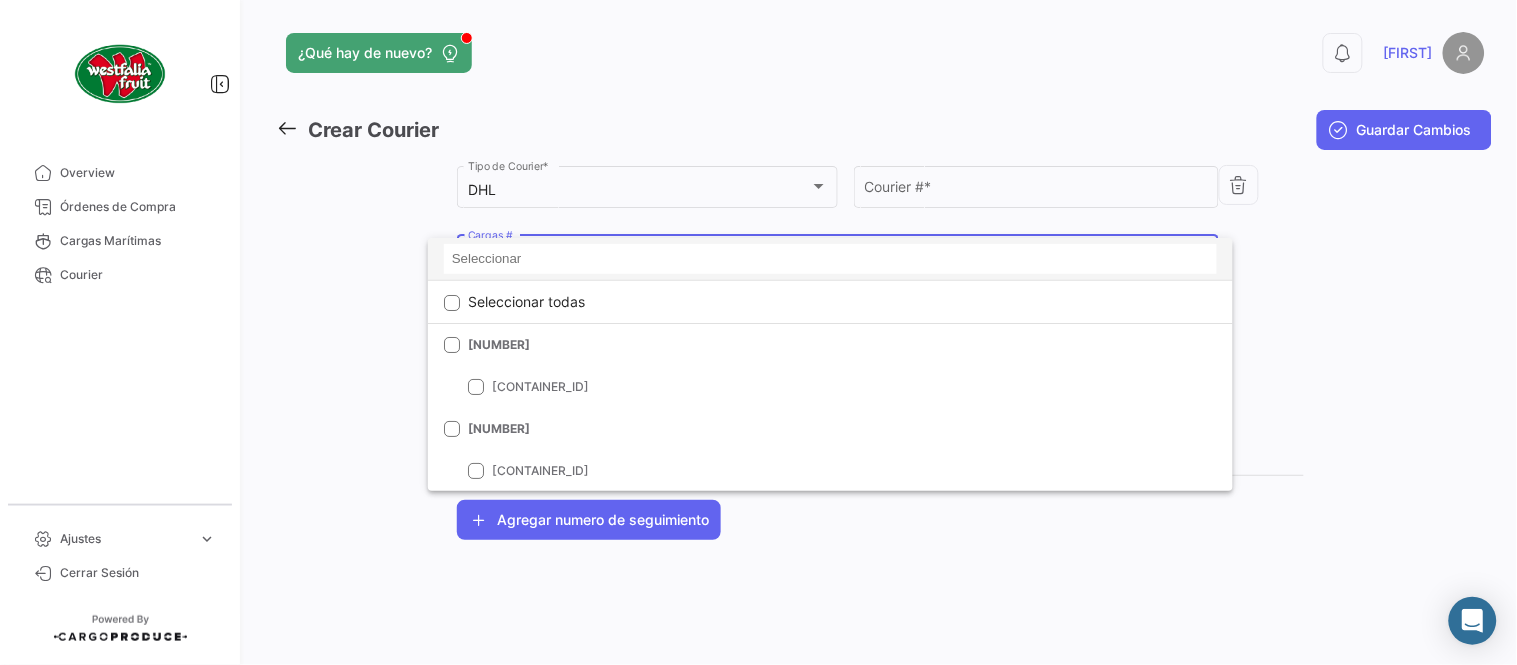 click at bounding box center (830, 259) 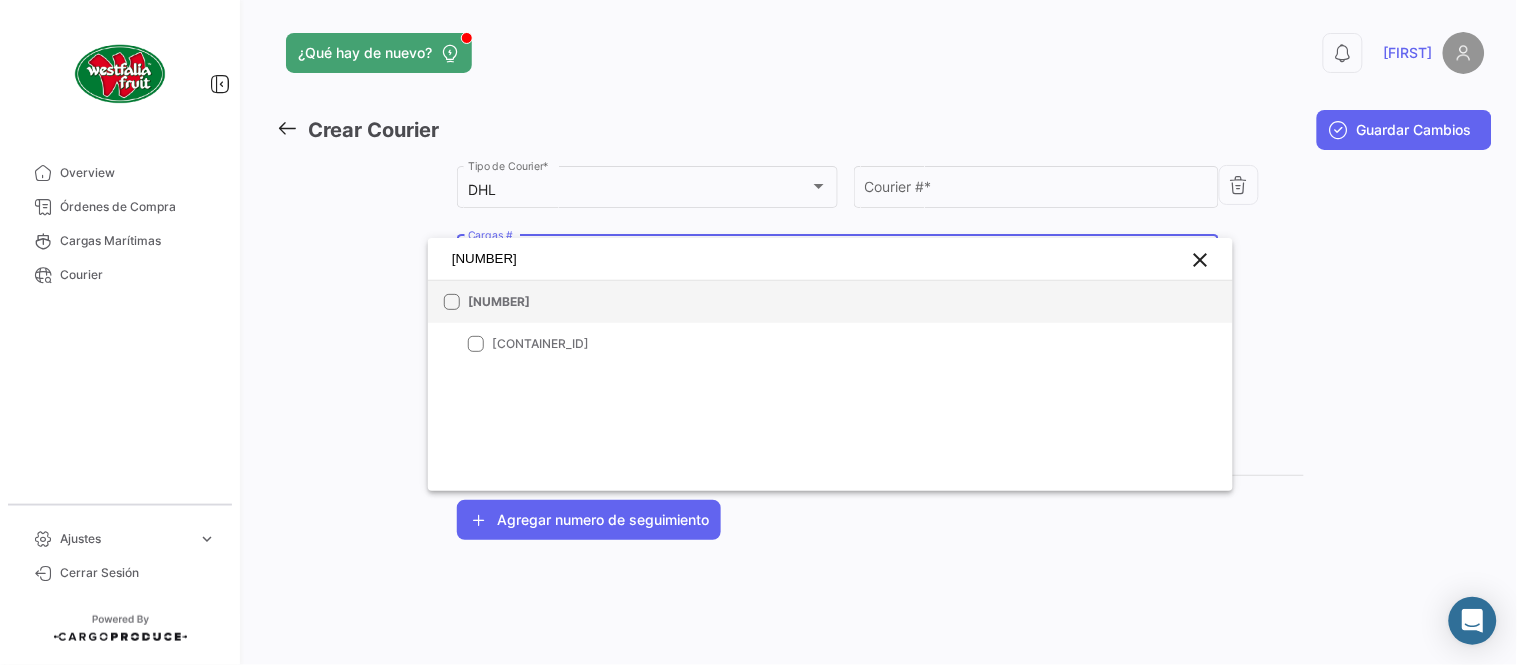 type on "[NUMBER]" 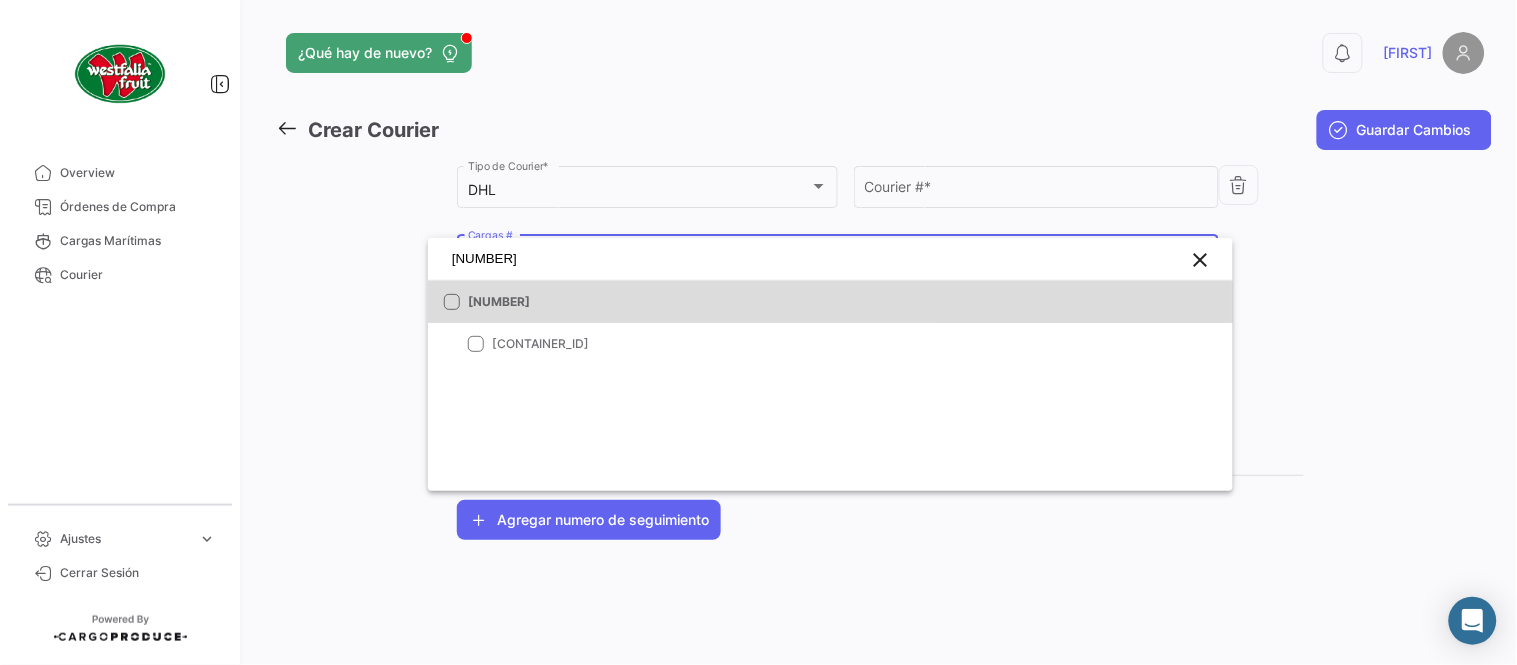 click on "[NUMBER]" at bounding box center (608, 302) 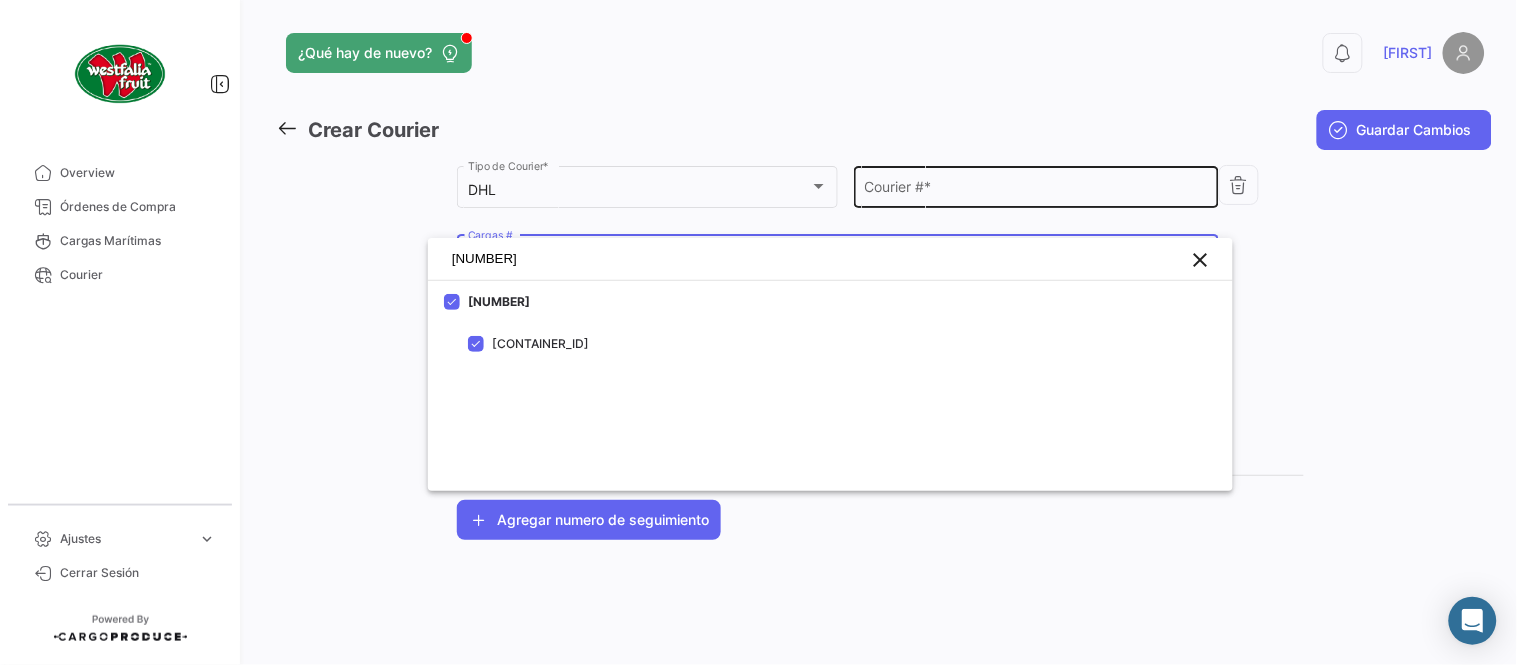 click at bounding box center (758, 332) 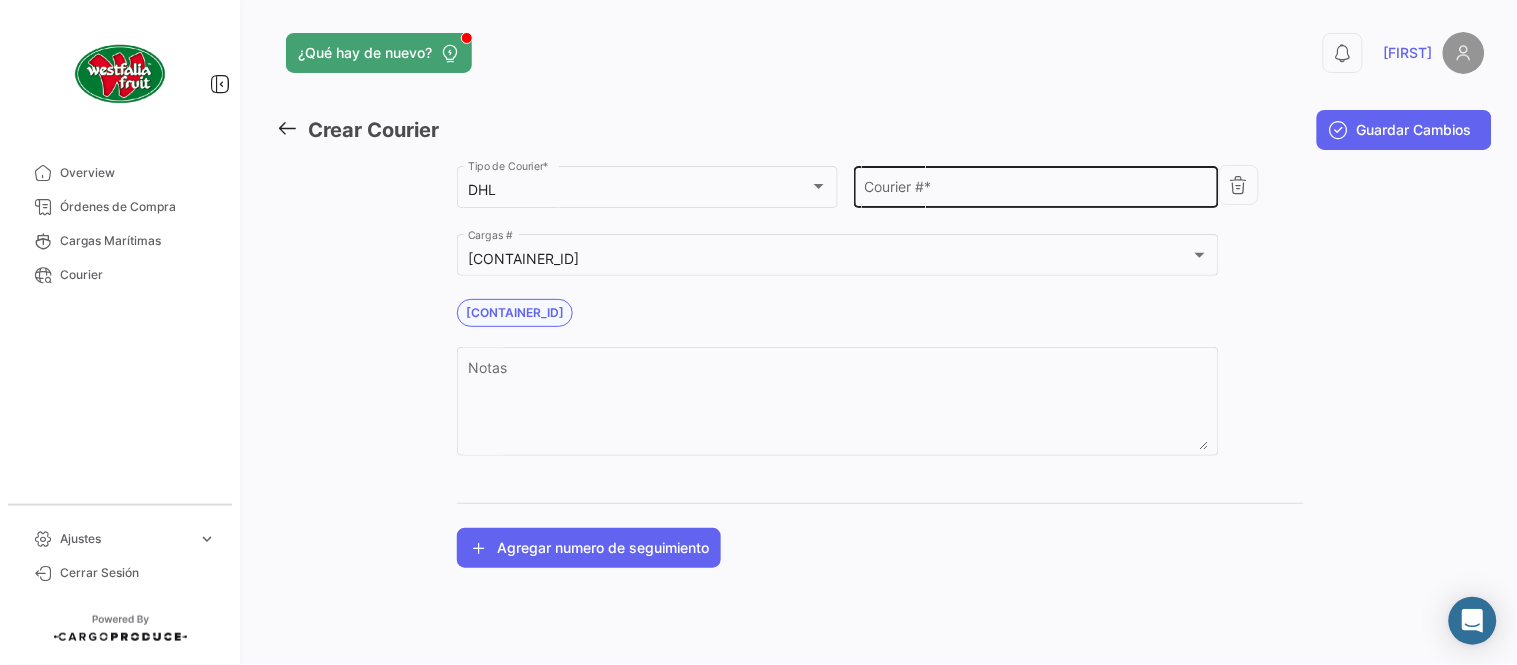 click on "Courier #  *" at bounding box center [1037, 190] 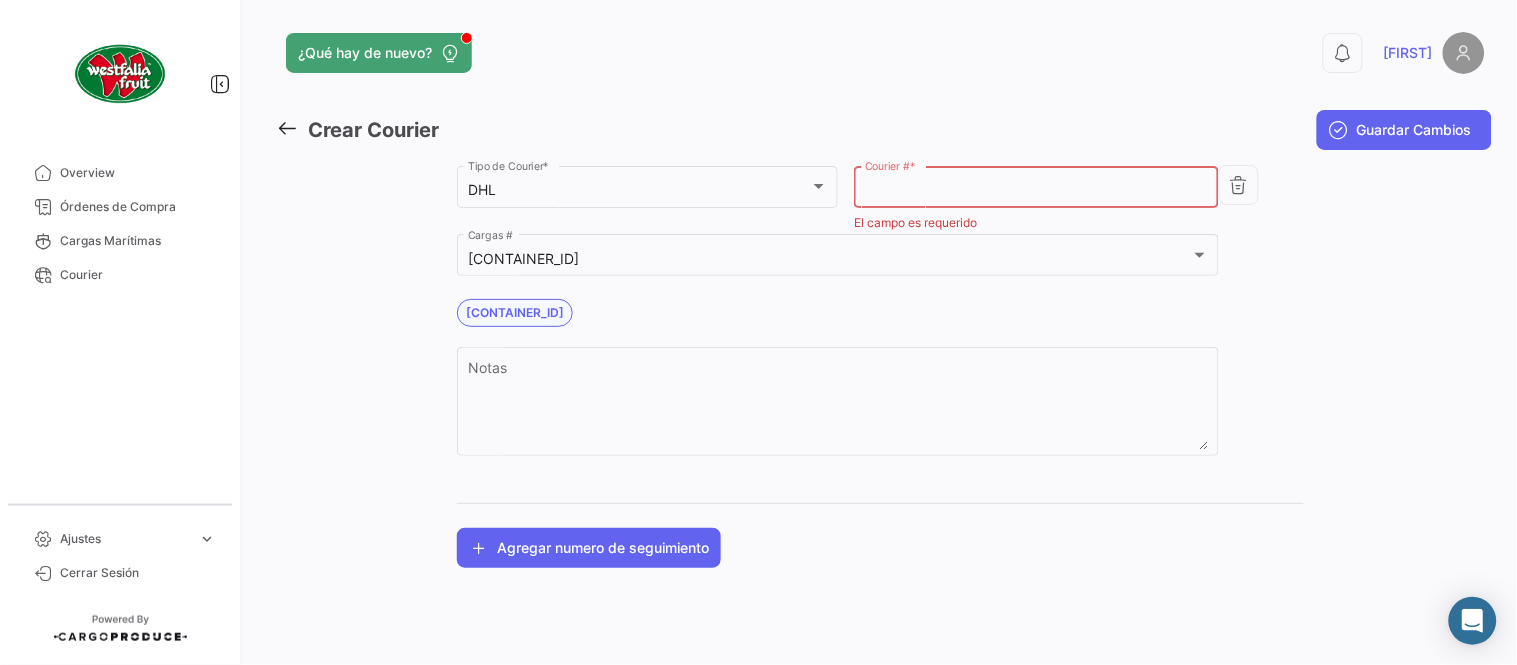 paste on "[NUMBER]" 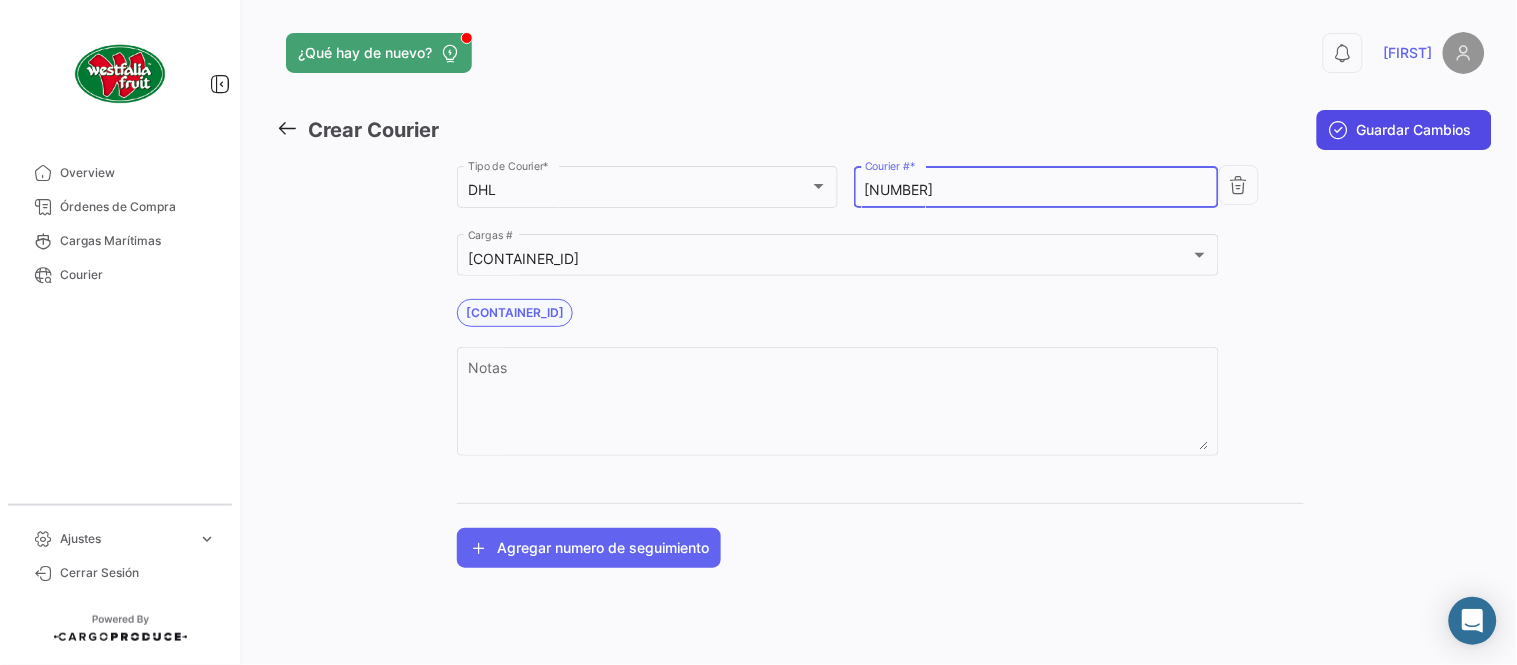 type on "[NUMBER]" 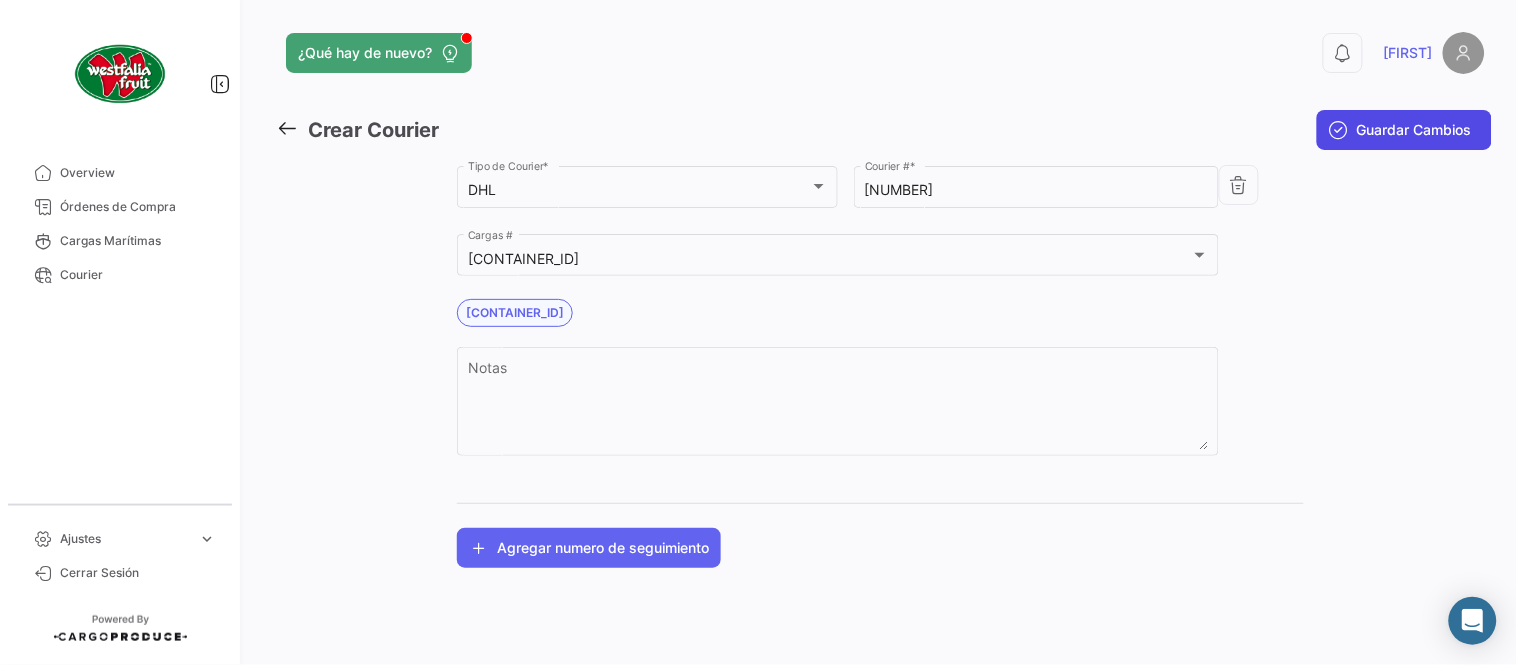 click on "Guardar Cambios" 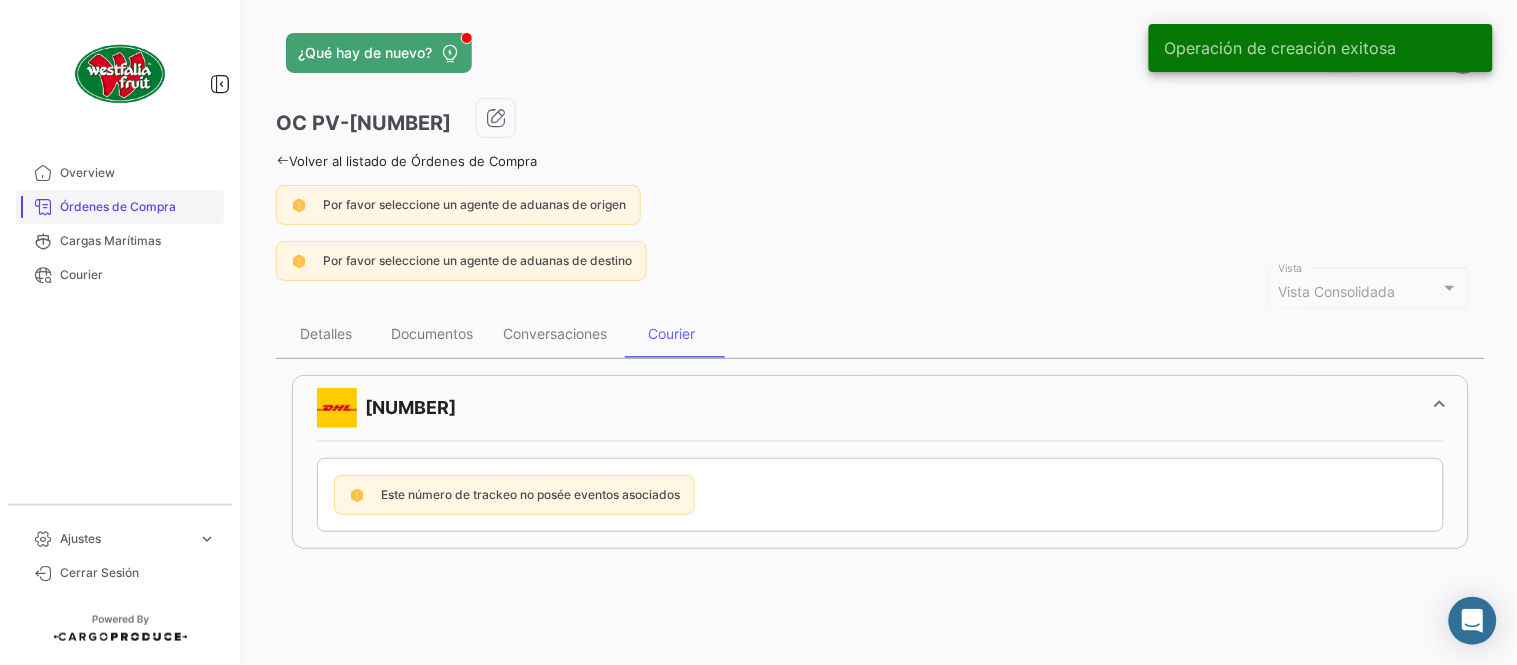 click on "Órdenes de Compra" at bounding box center [138, 207] 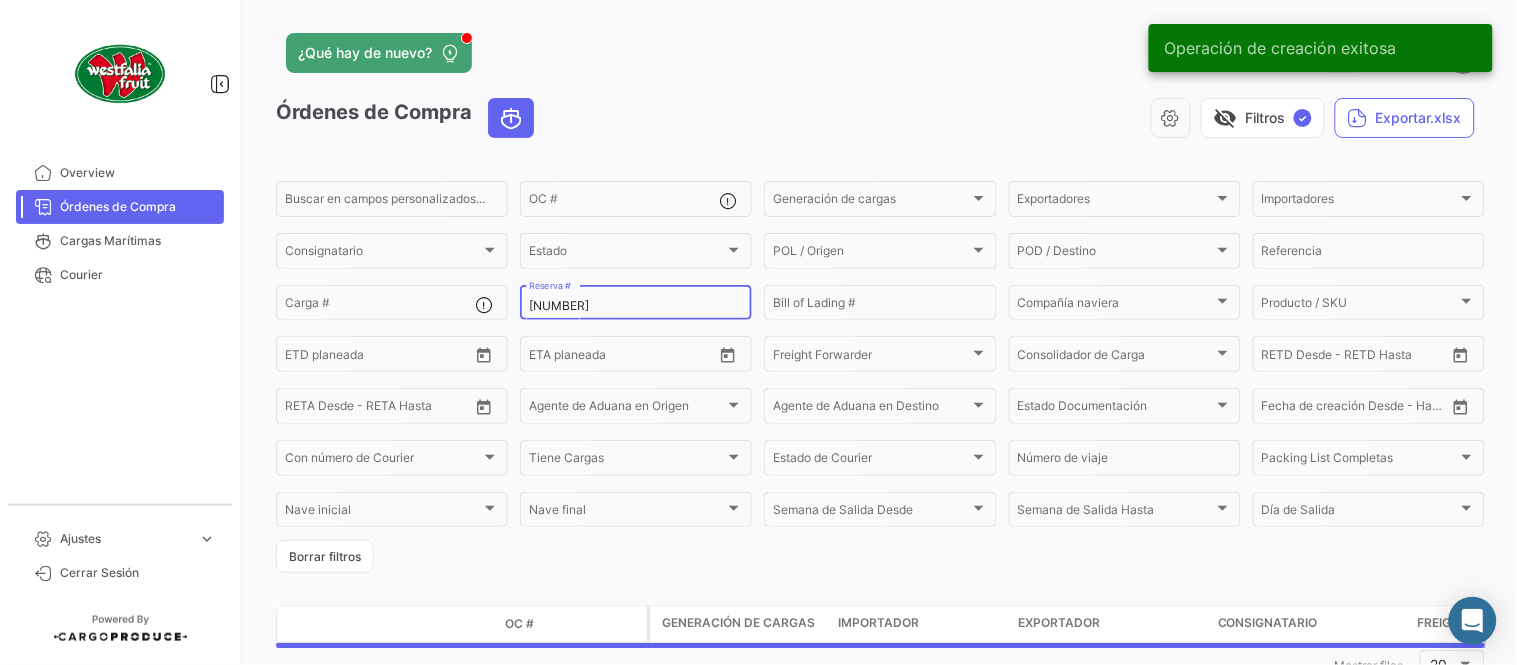 click on "[NUMBER]" at bounding box center (636, 306) 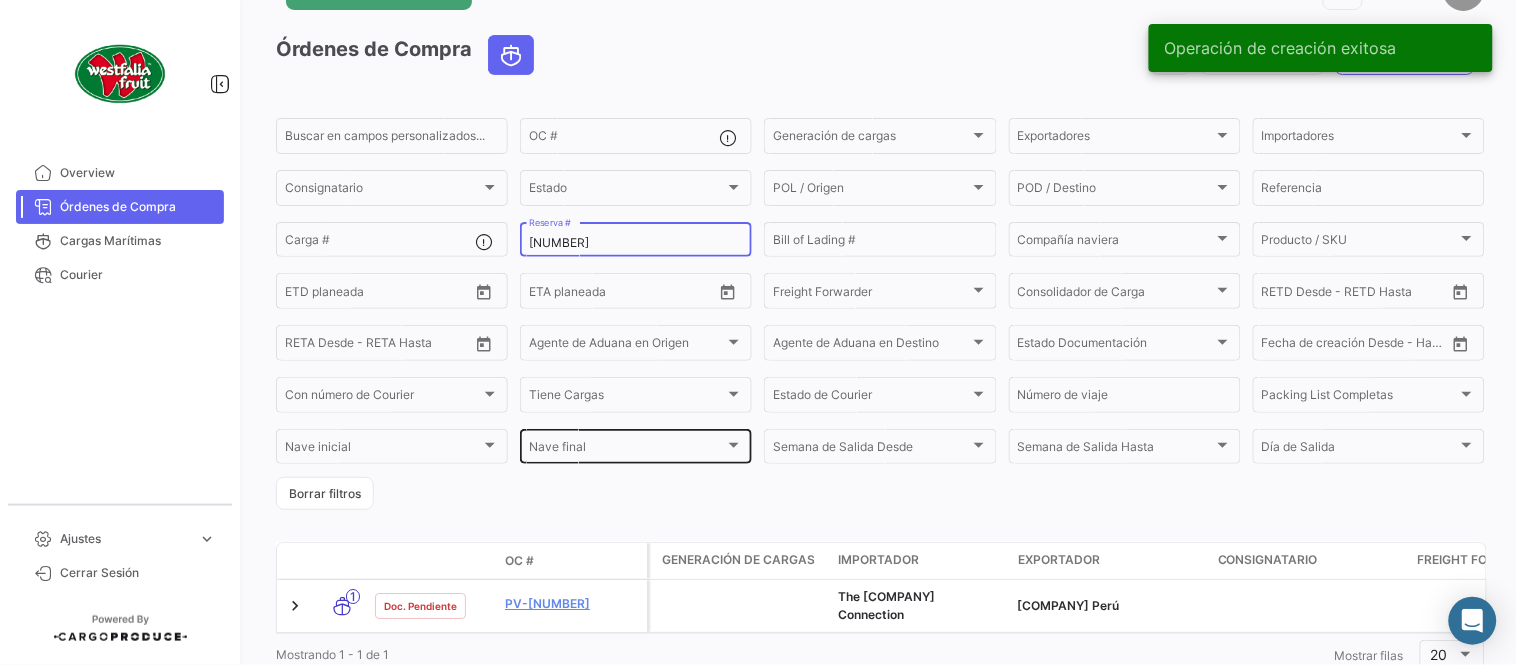 scroll, scrollTop: 128, scrollLeft: 0, axis: vertical 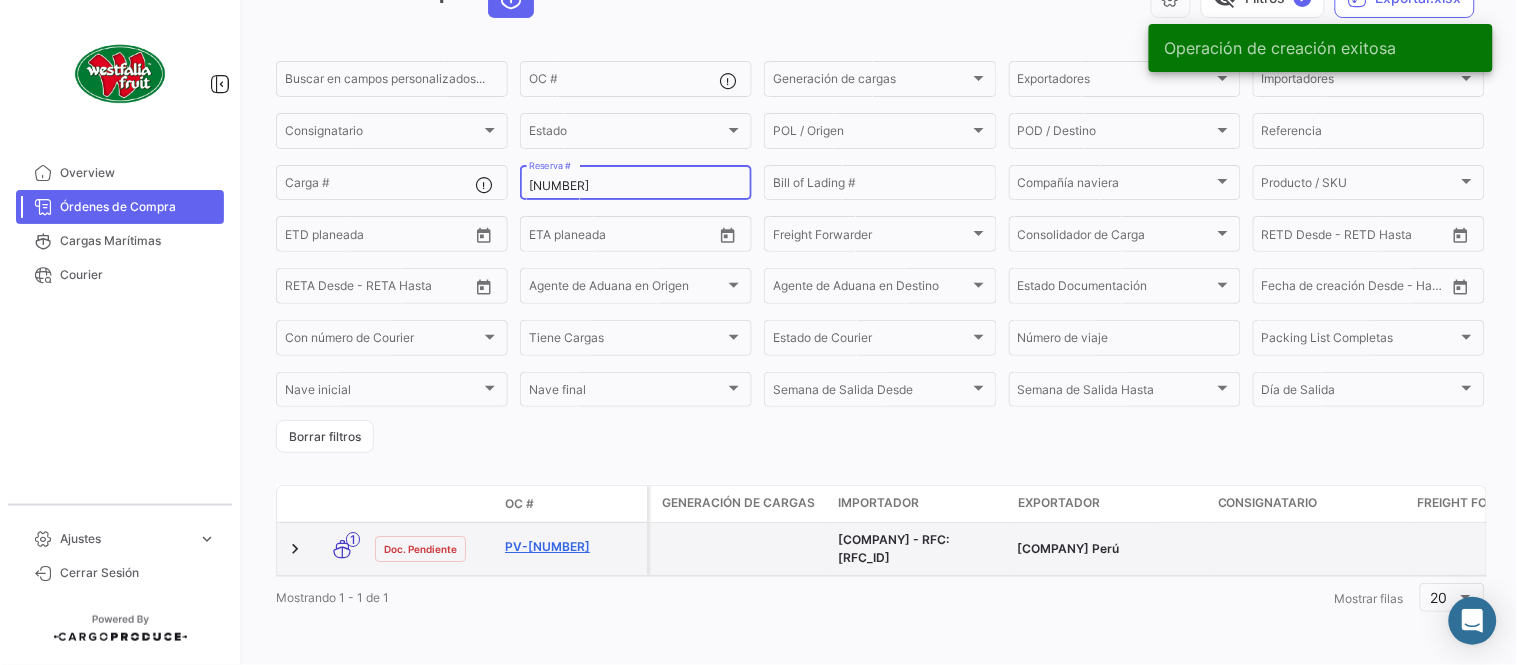type on "[NUMBER]" 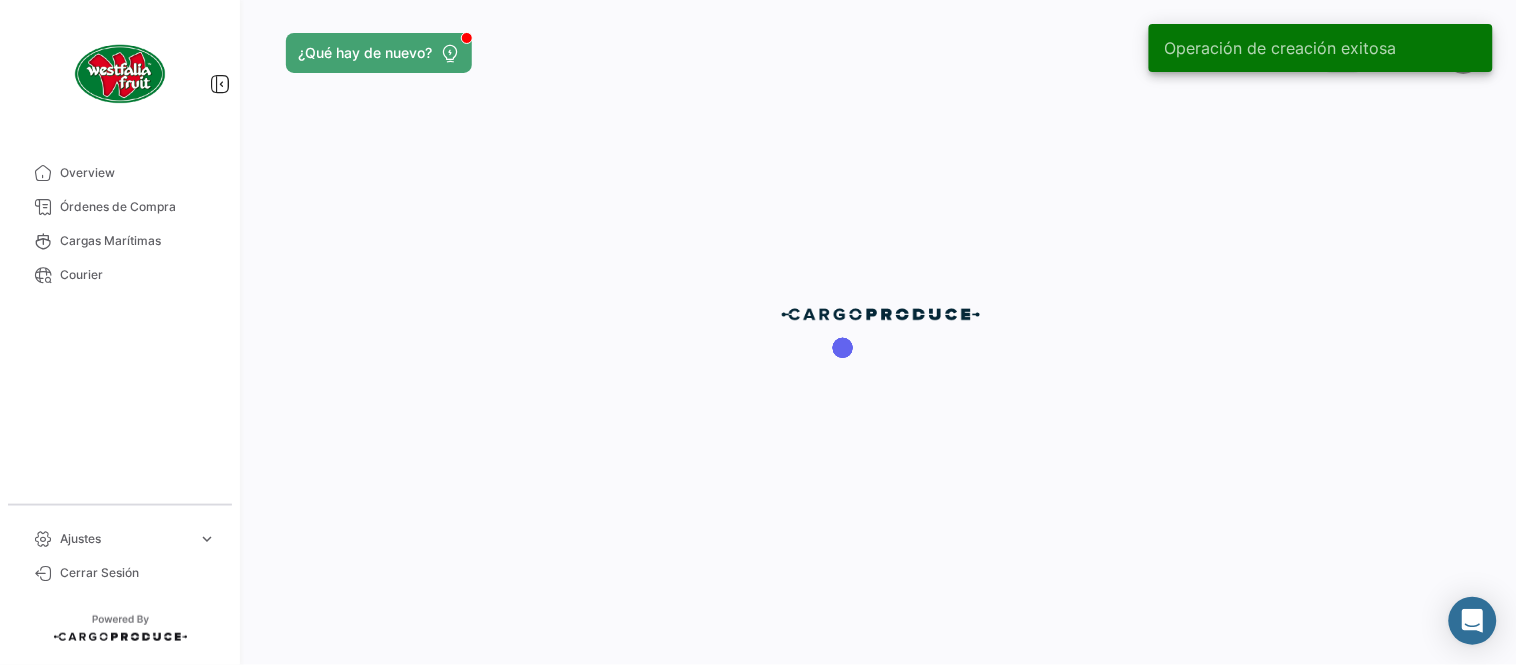 scroll, scrollTop: 0, scrollLeft: 0, axis: both 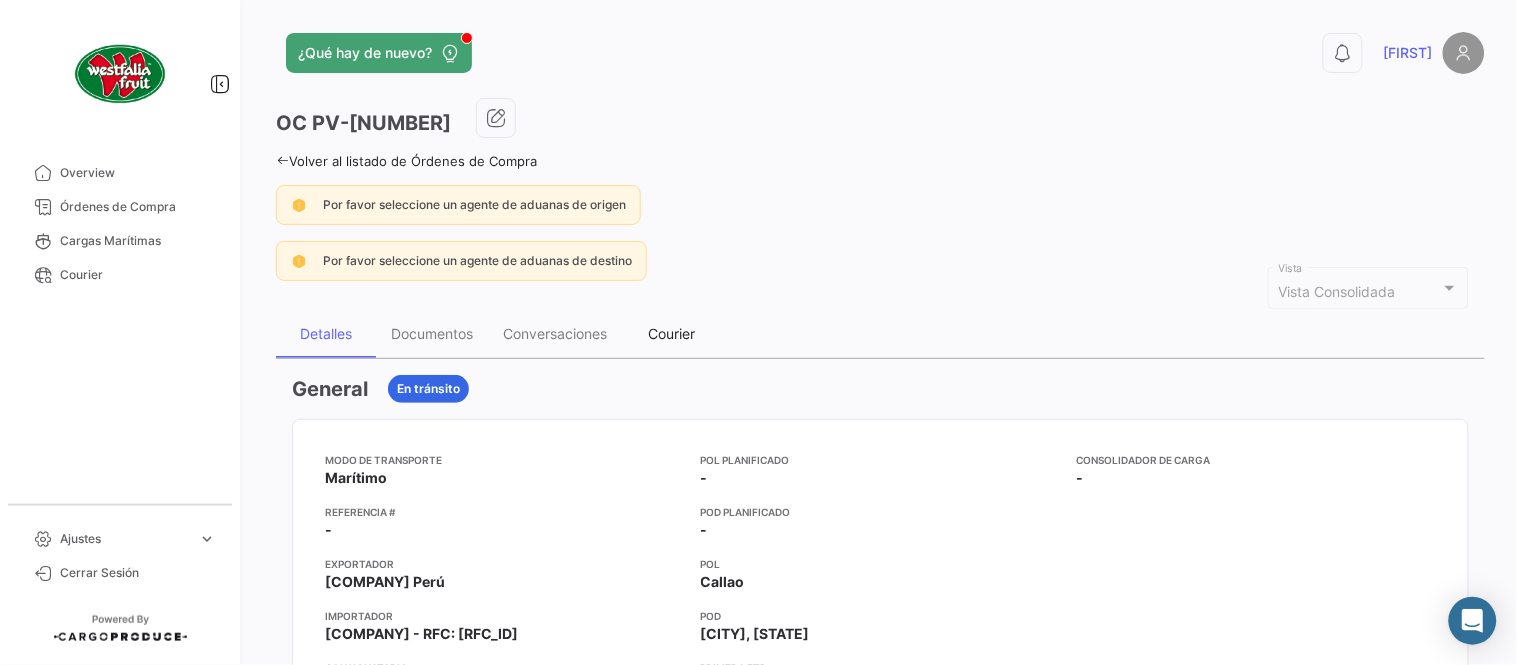 click on "Courier" at bounding box center (672, 334) 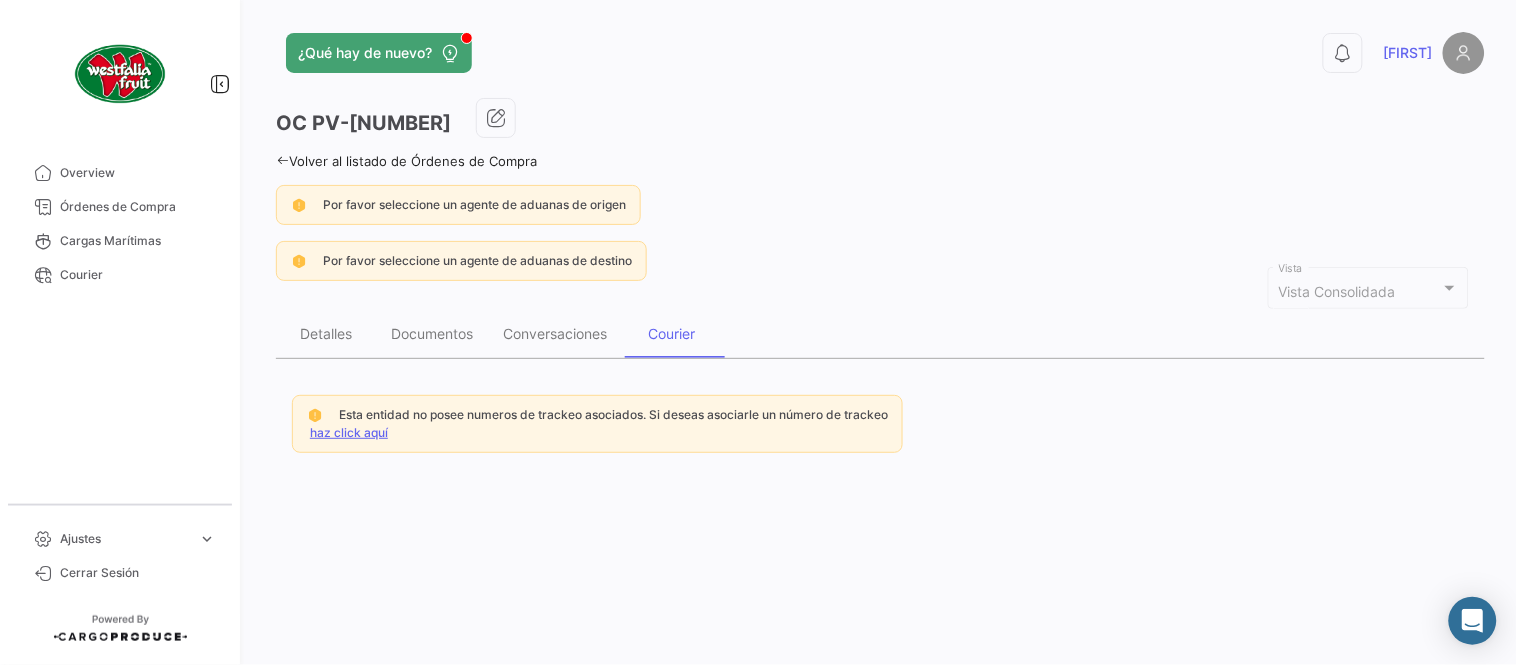 click on "haz click aquí" at bounding box center (349, 432) 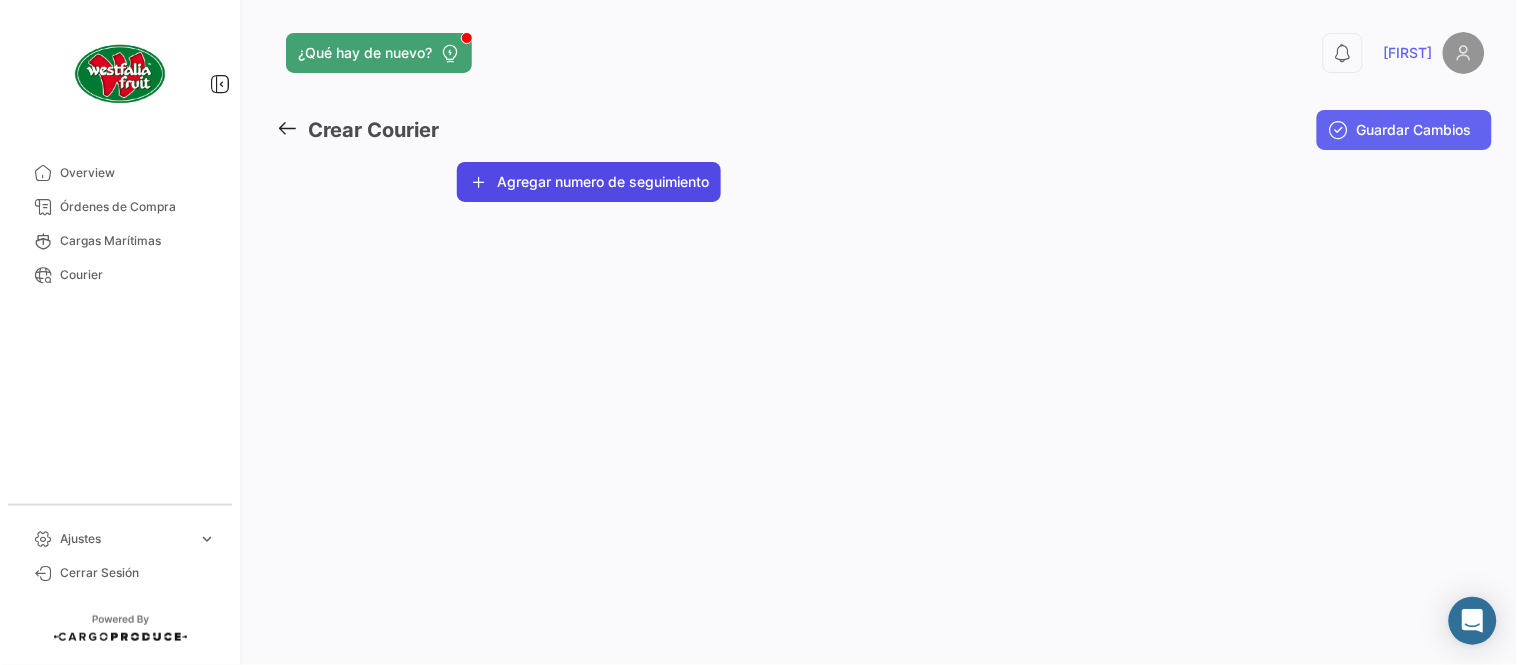 click on "Agregar numero de seguimiento" 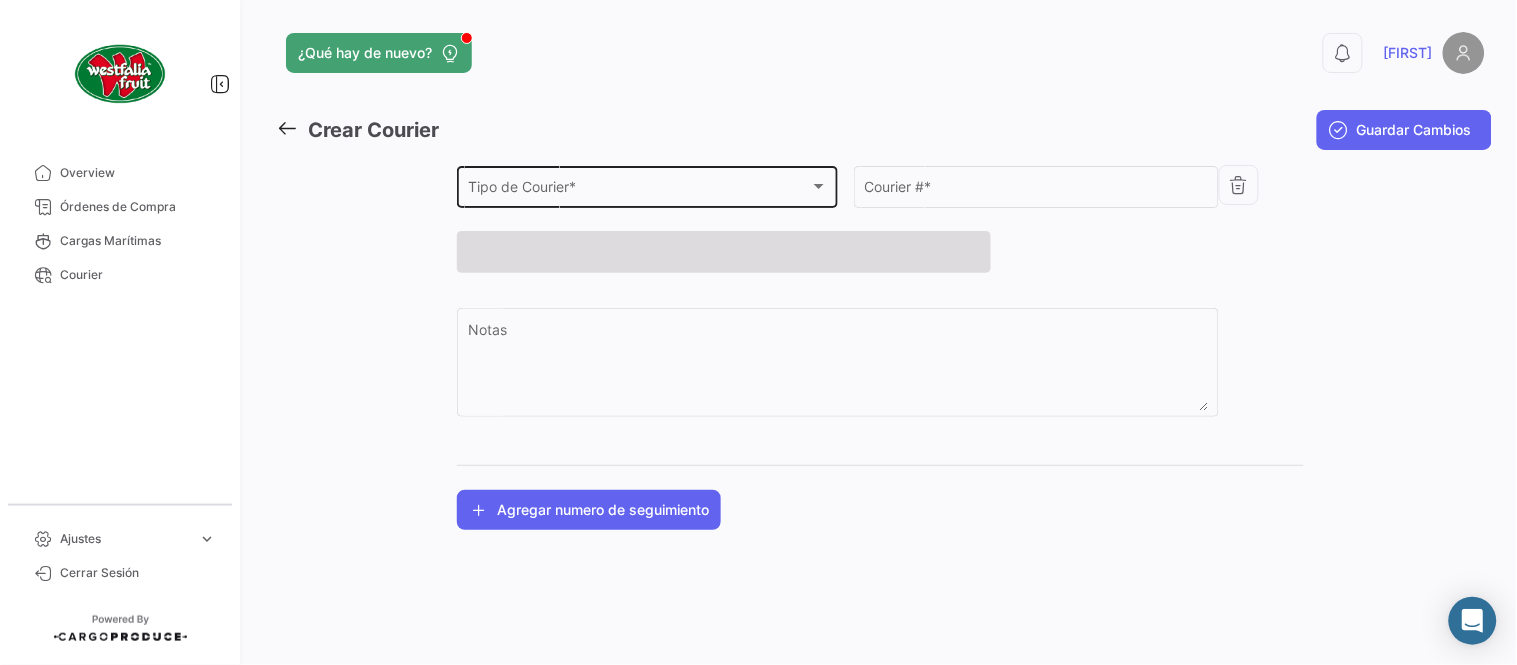 click on "Tipo de Courier *" at bounding box center (639, 190) 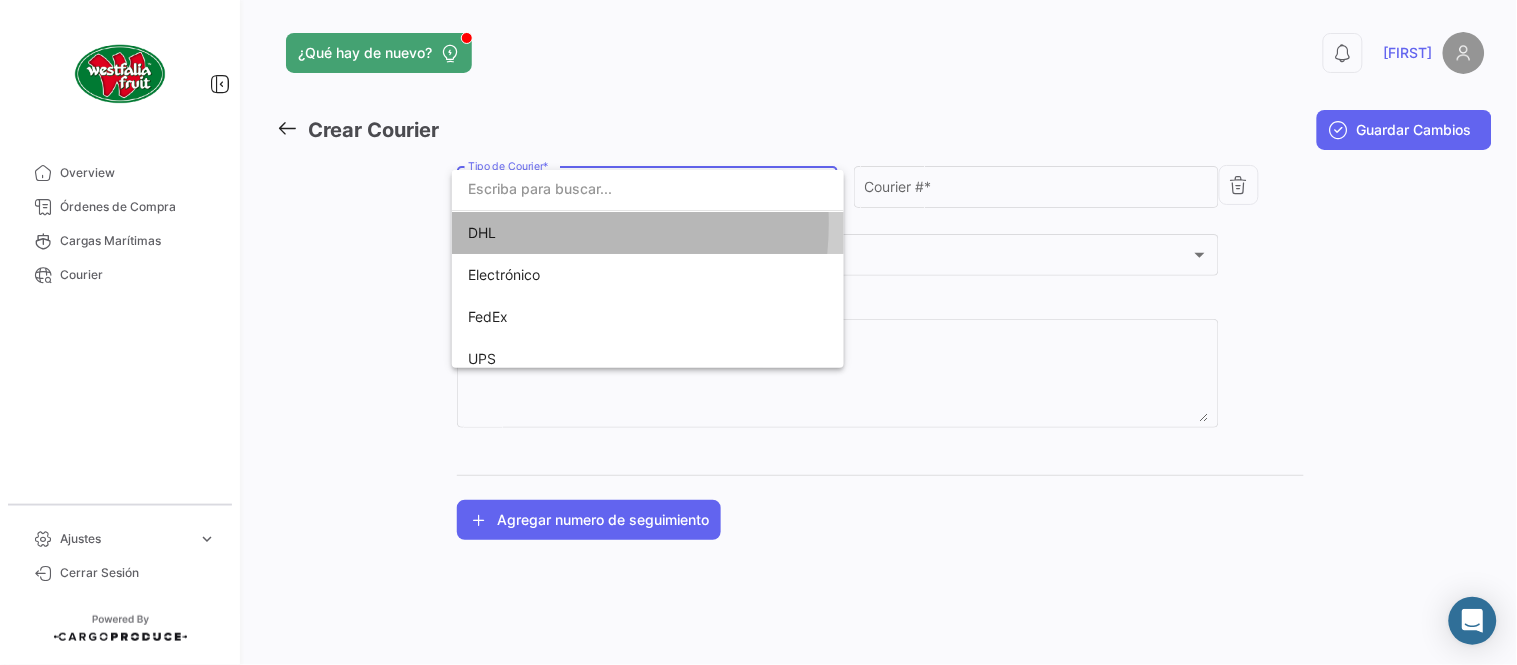 click on "DHL" at bounding box center [608, 233] 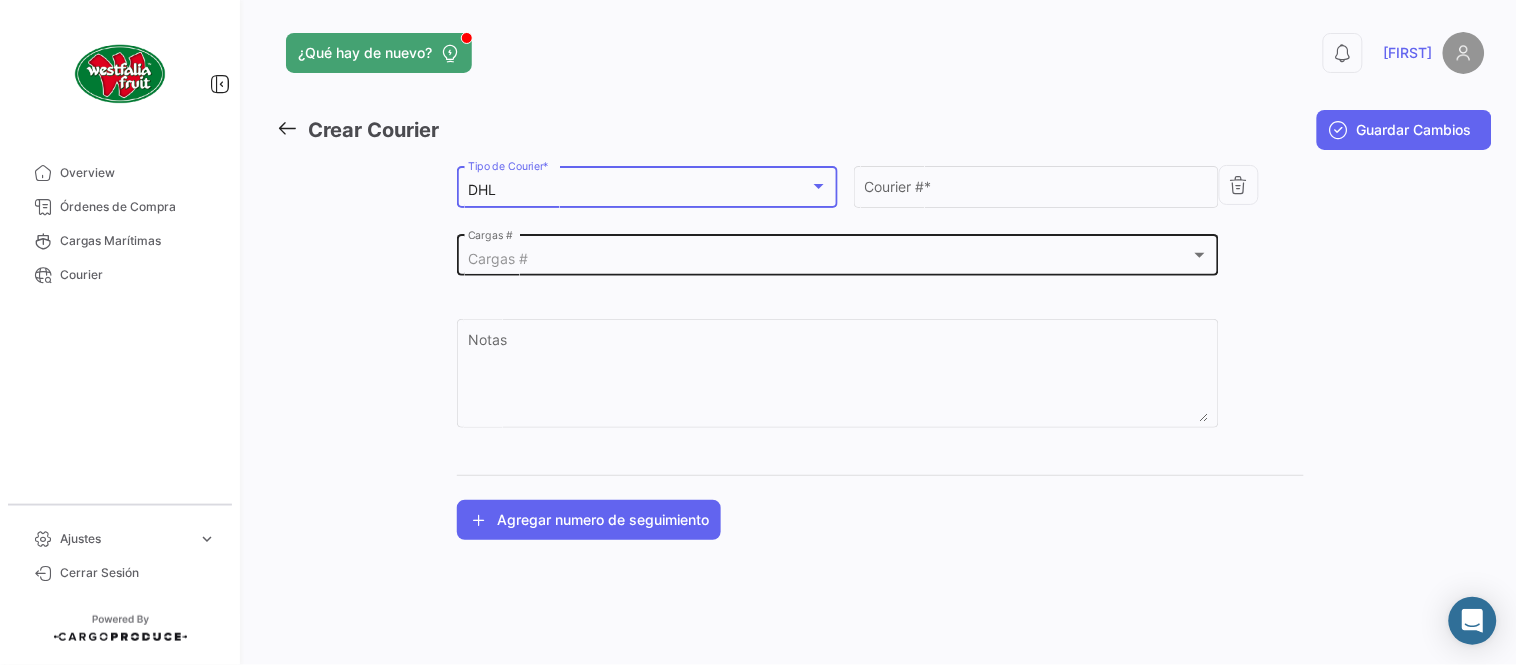 click on "Cargas #  Cargas #" 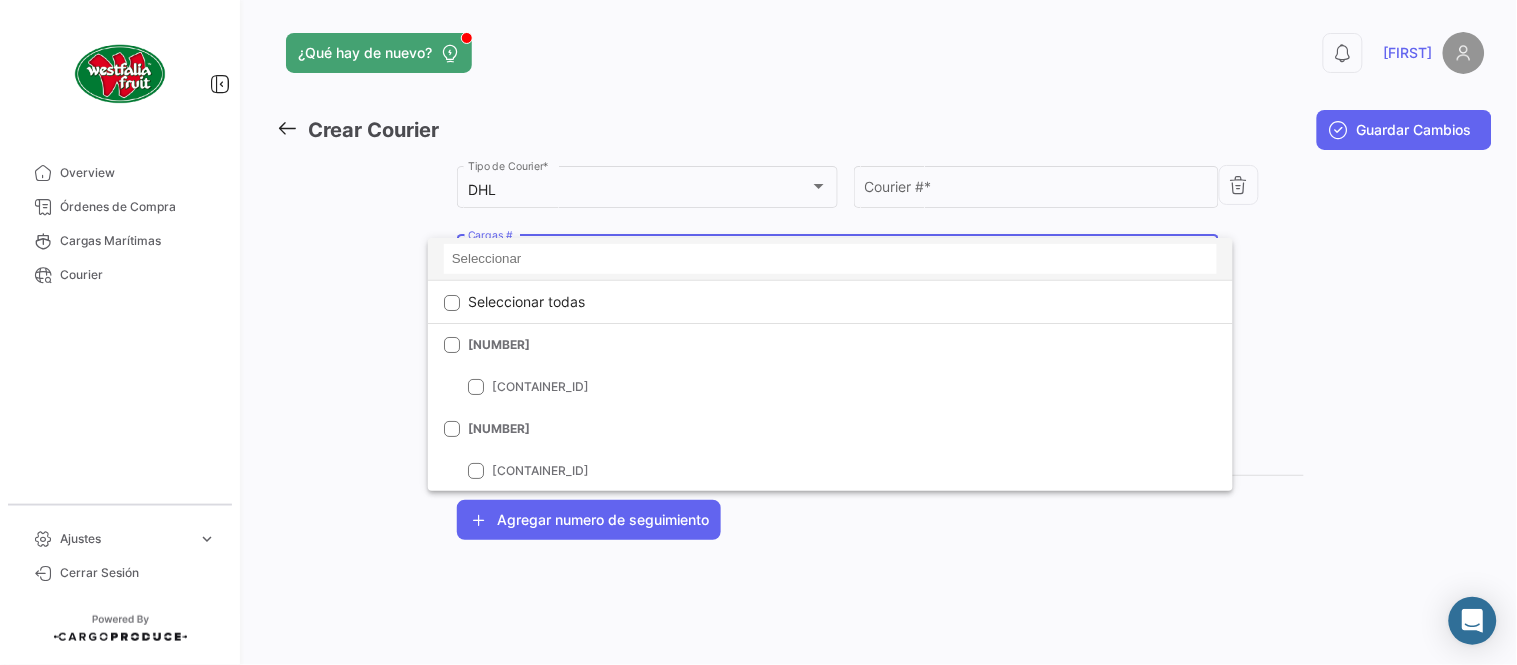 click at bounding box center (830, 259) 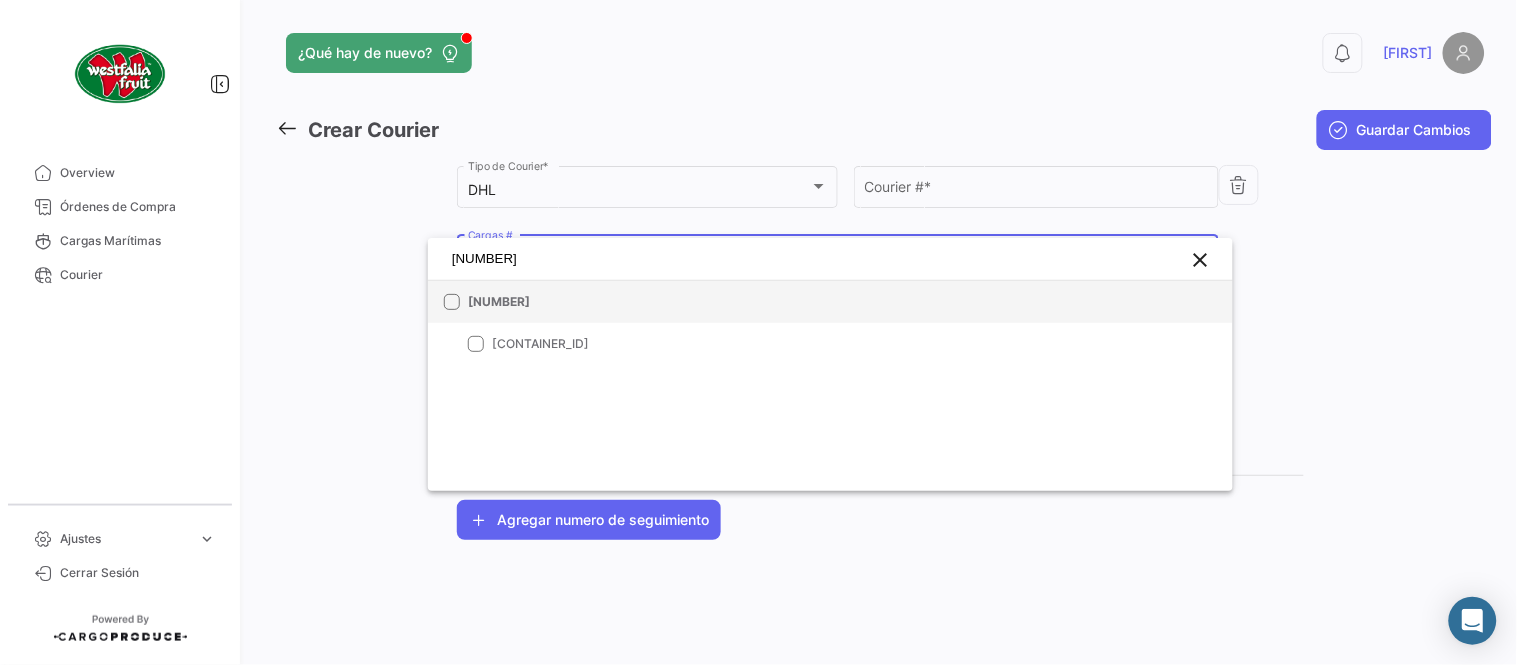 type on "[NUMBER]" 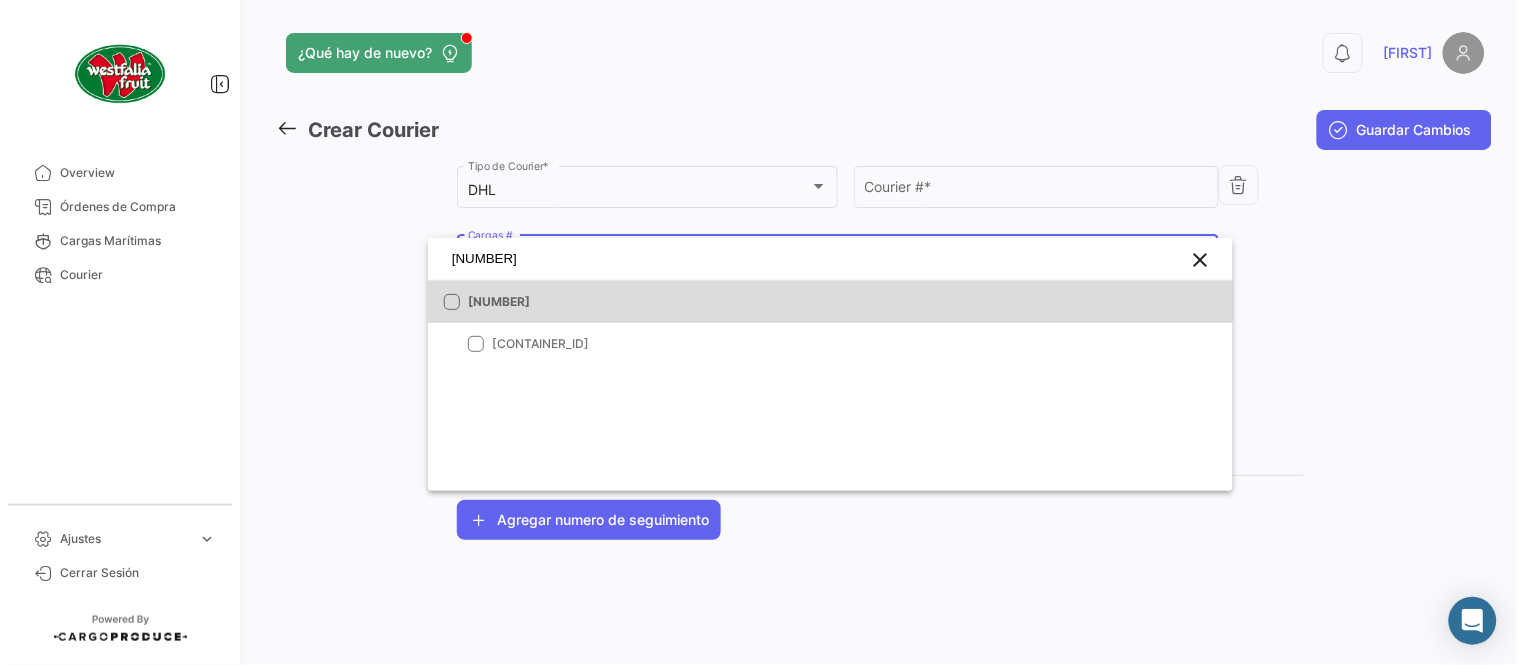 click on "[NUMBER]" at bounding box center [830, 302] 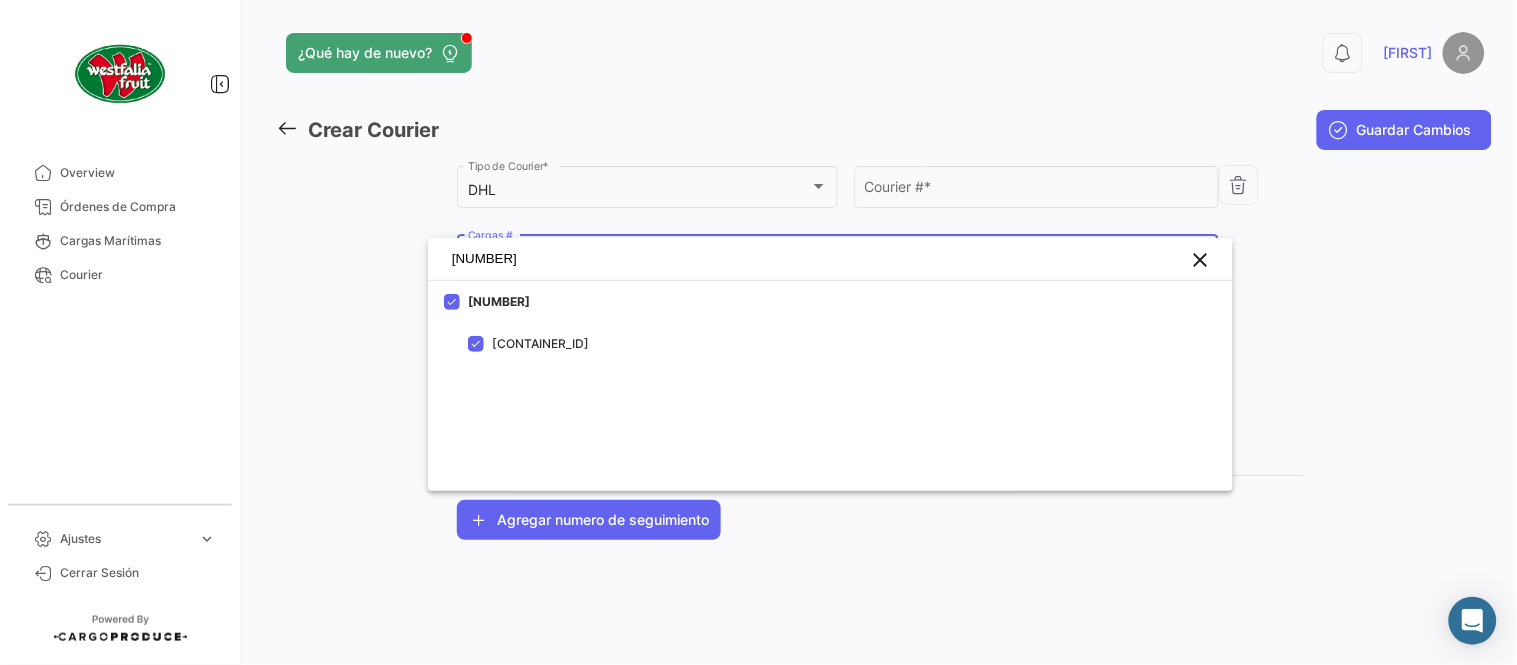click at bounding box center [758, 332] 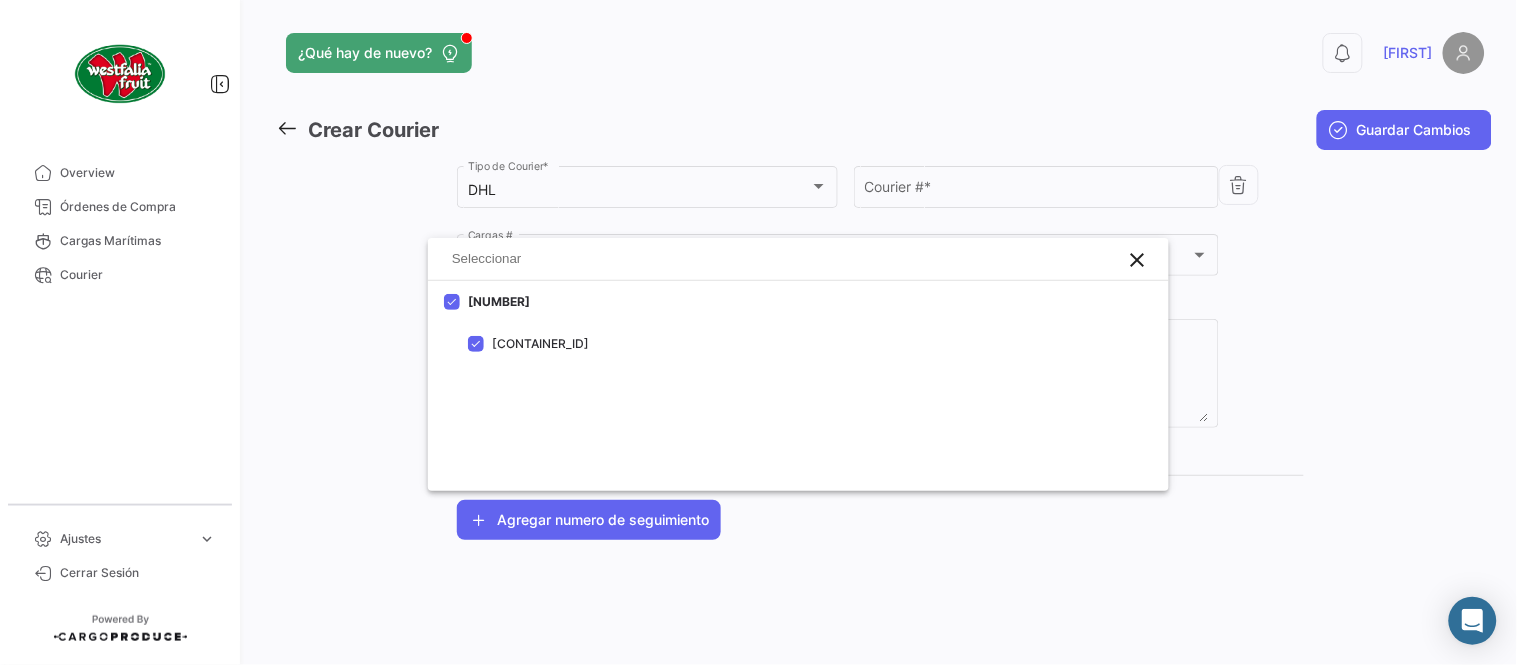 click on "Courier #  *" 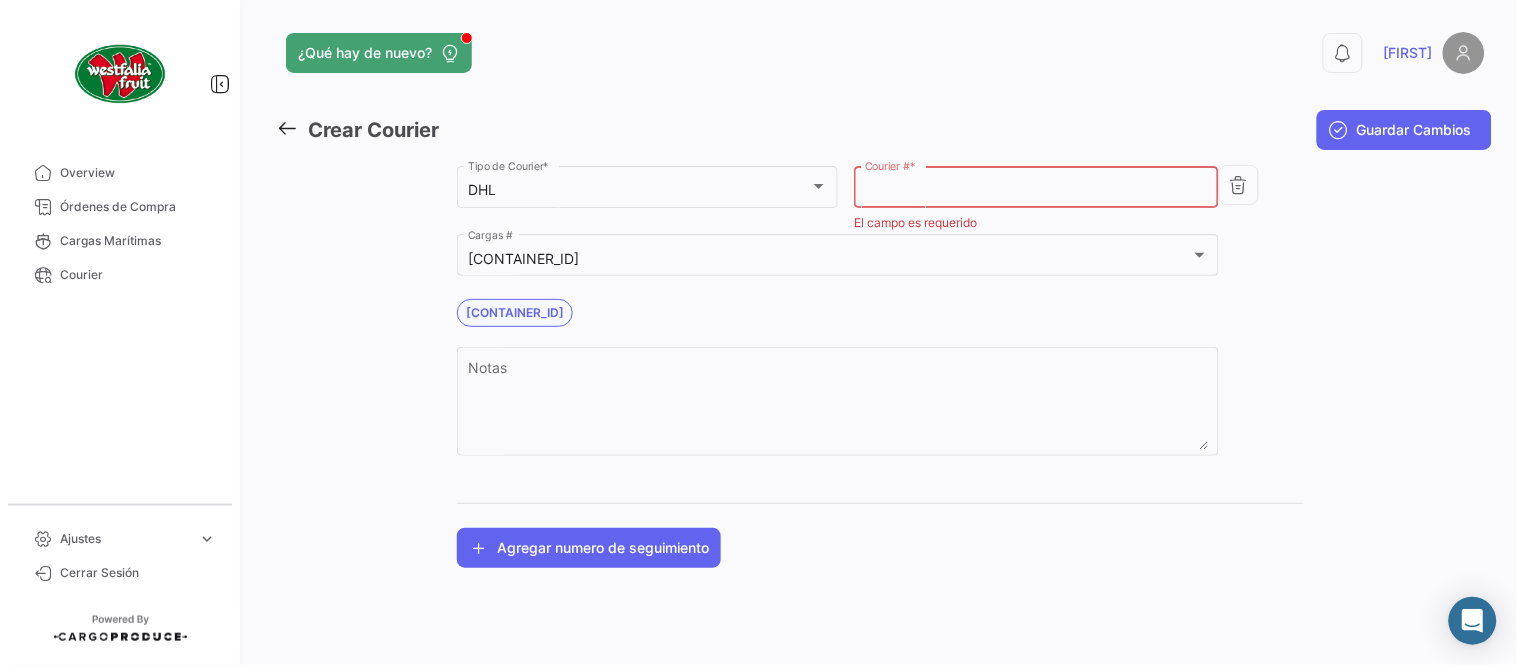 paste on "[NUMBER]" 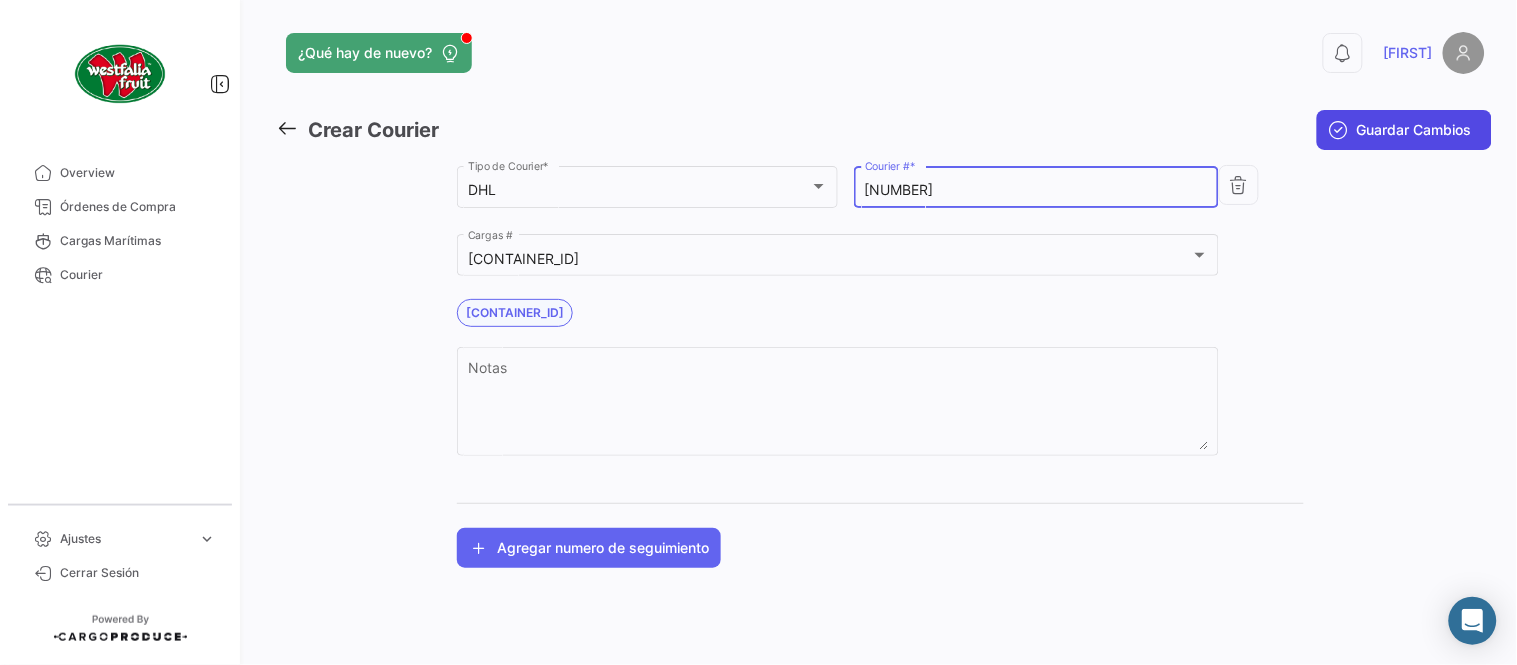 type on "[NUMBER]" 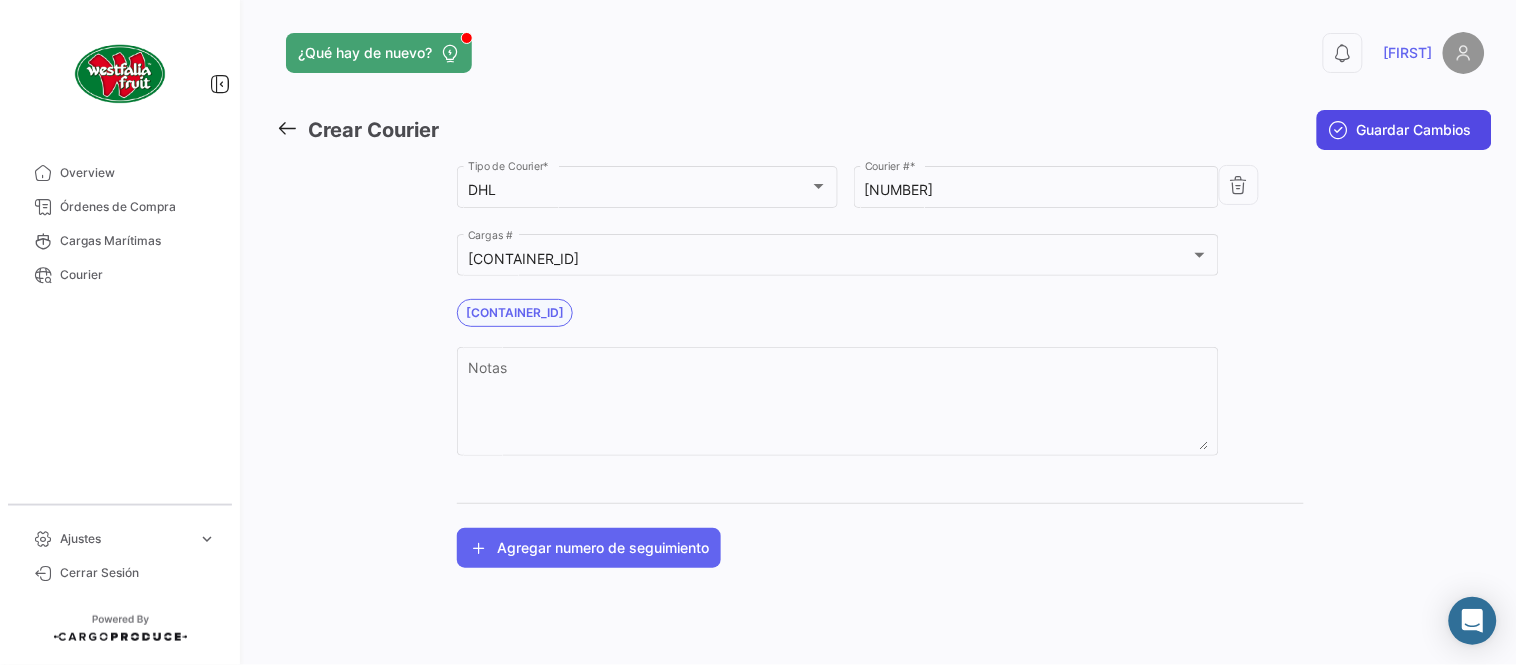 click on "Guardar Cambios" 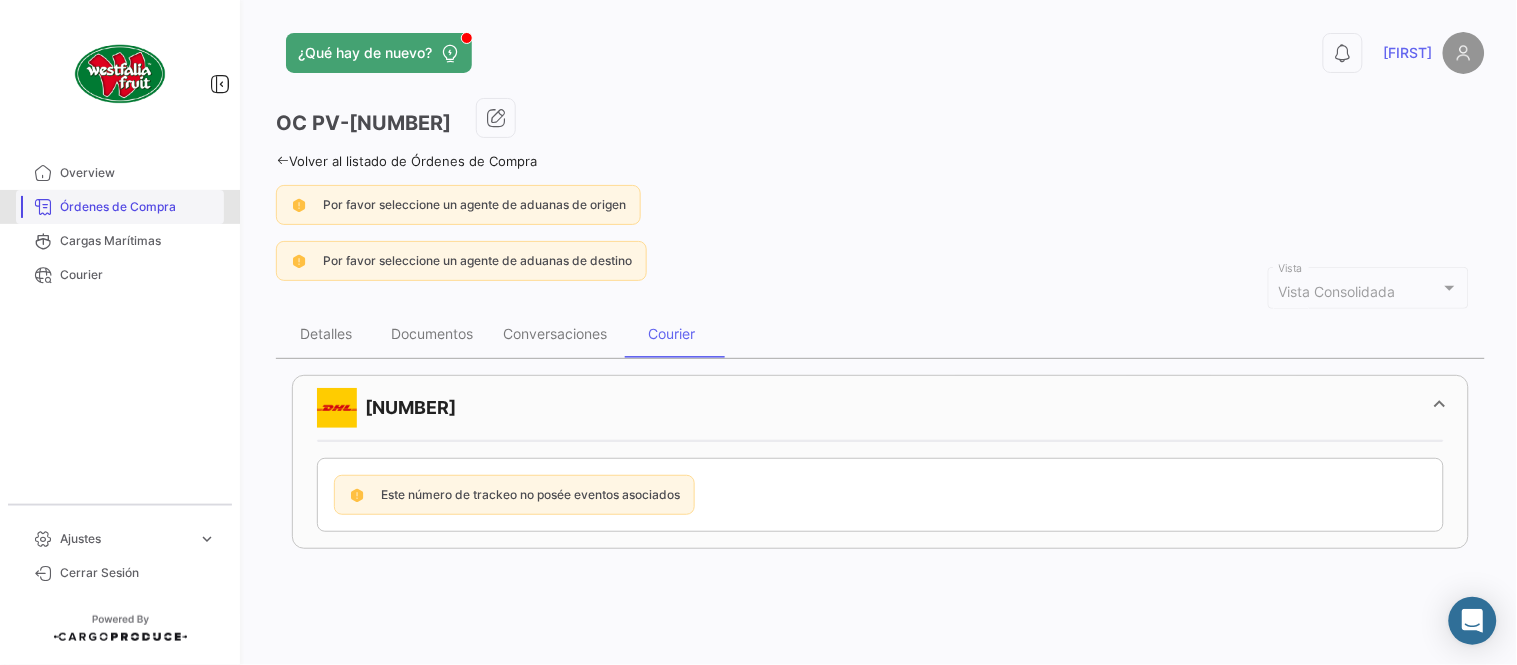 click on "Órdenes de Compra" at bounding box center [120, 207] 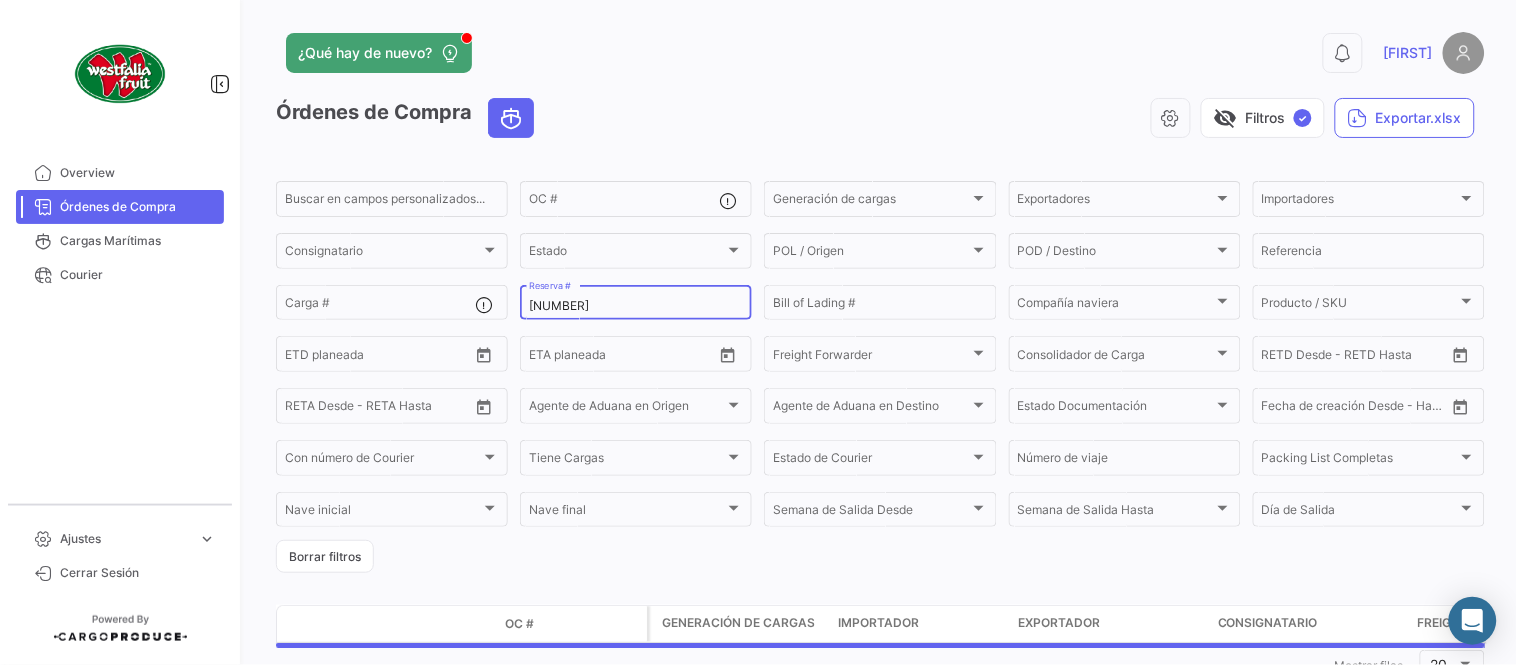 click on "[NUMBER]" at bounding box center (636, 306) 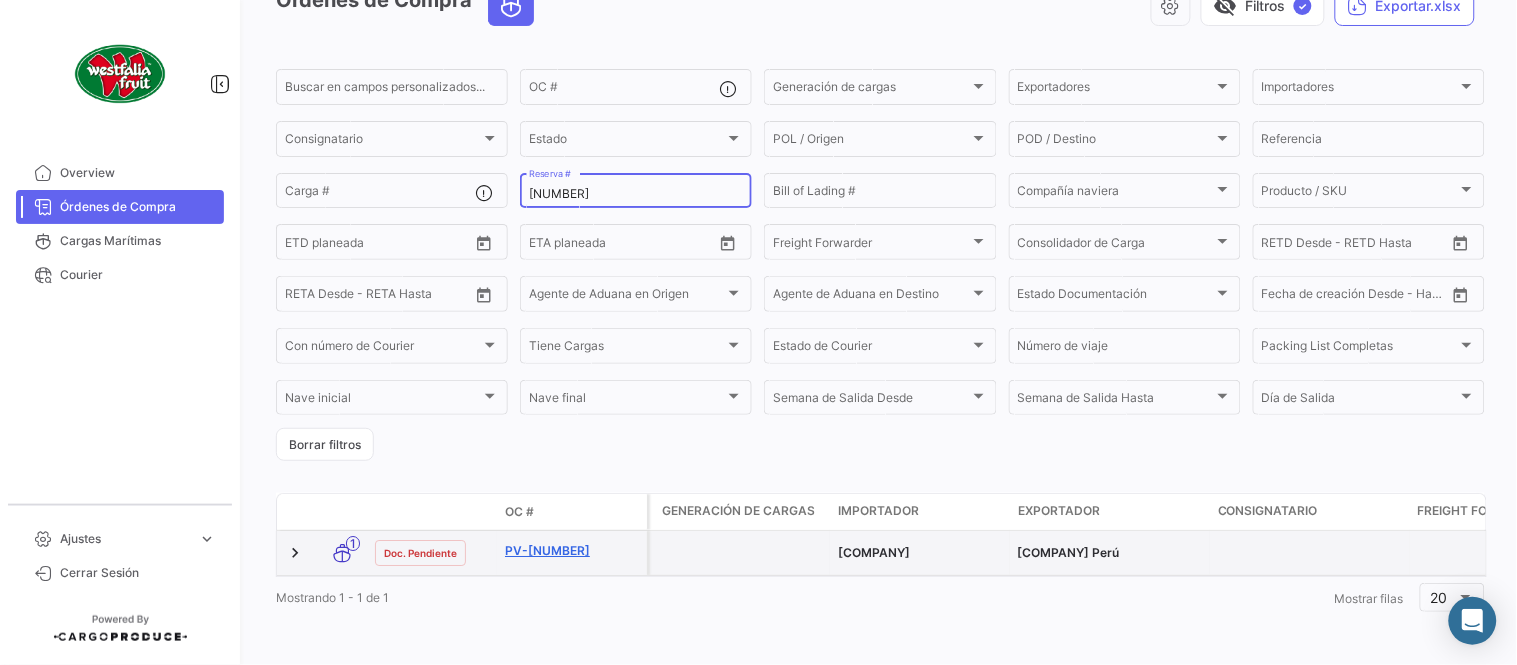 scroll, scrollTop: 136, scrollLeft: 0, axis: vertical 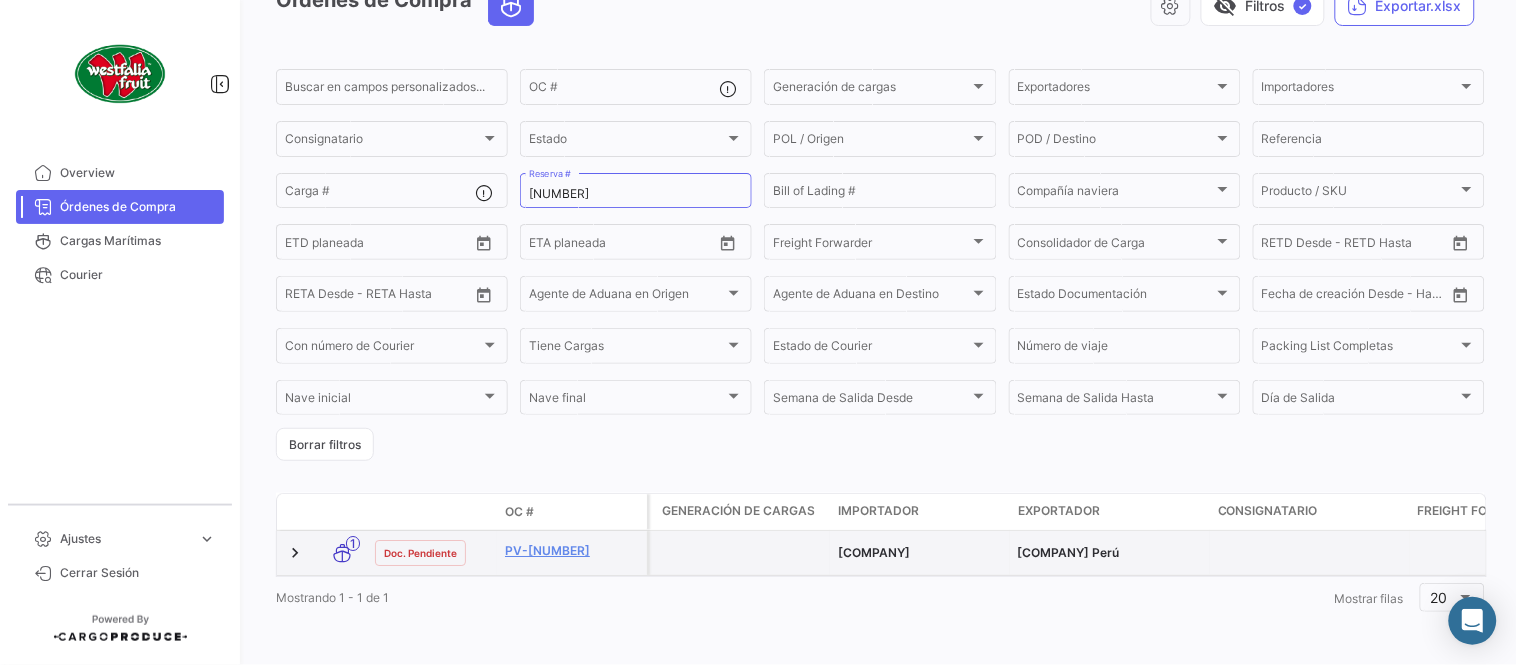click on "PV-[NUMBER]" 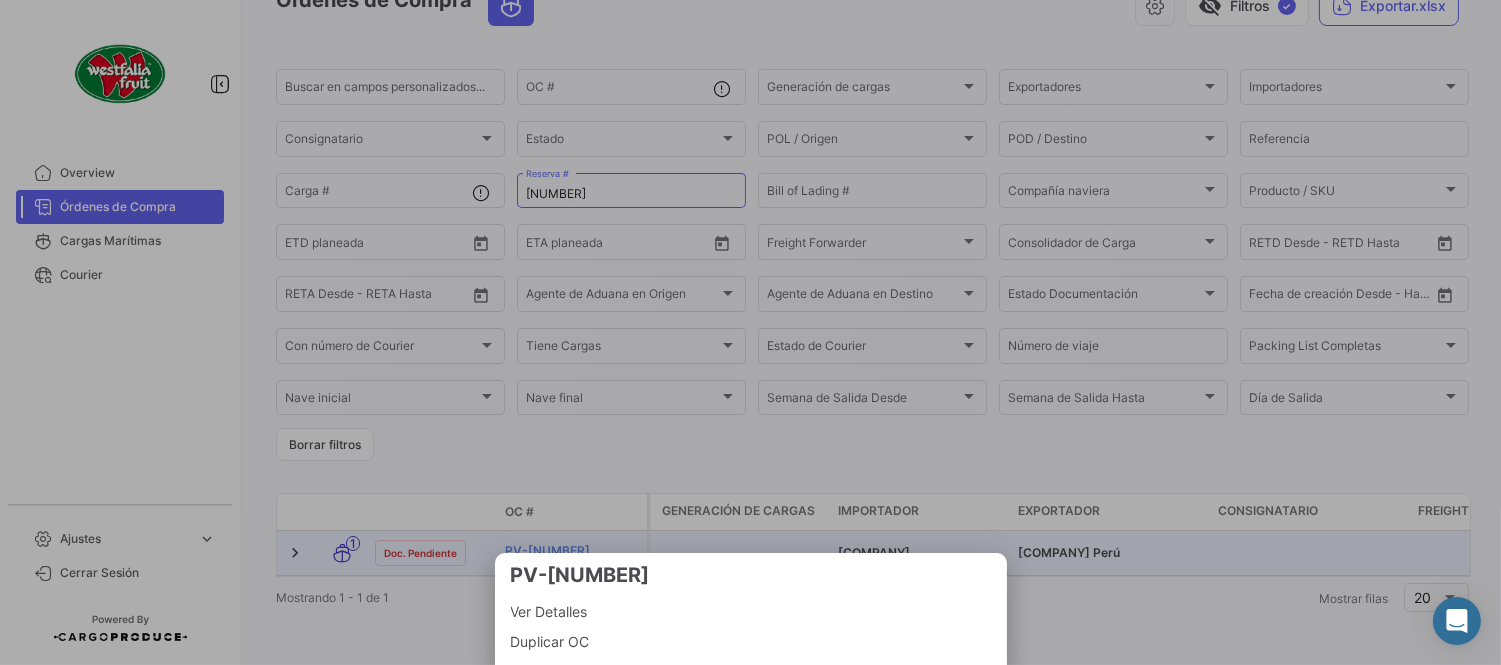 click at bounding box center (750, 332) 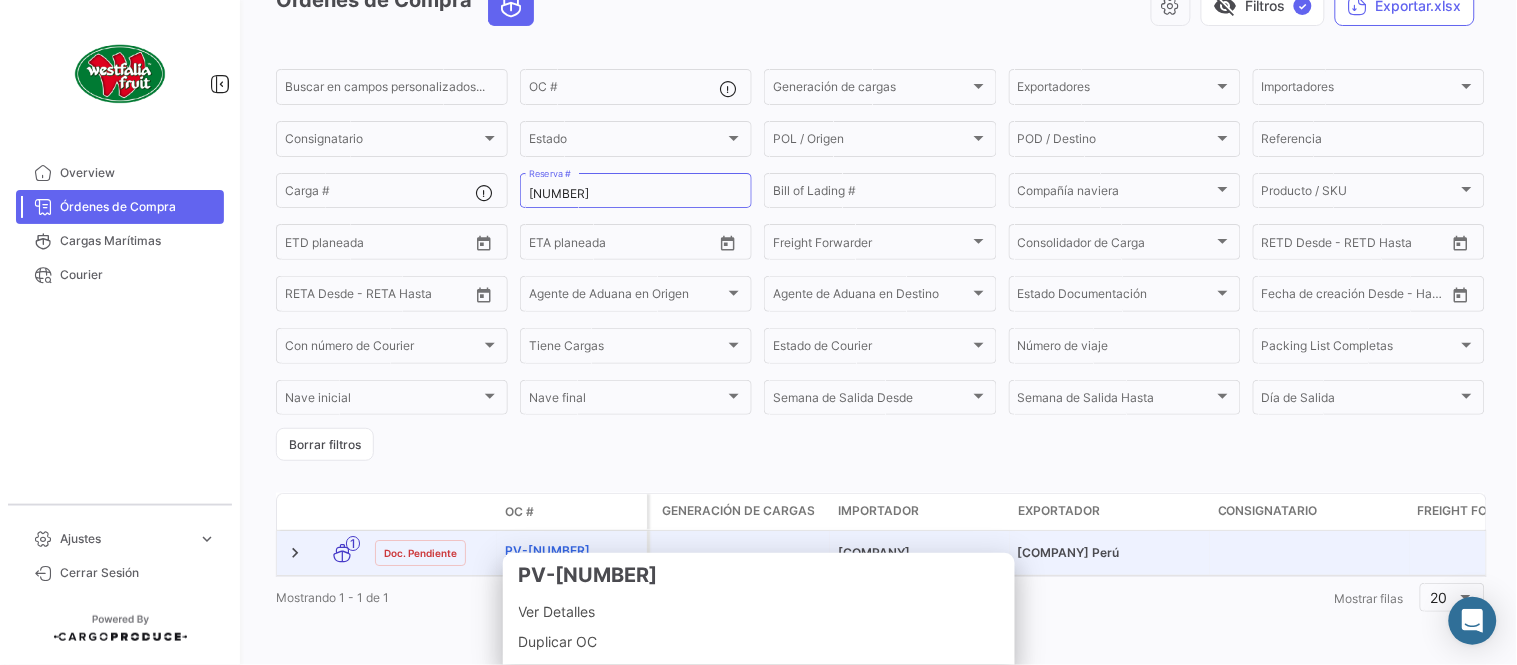click on "PV-[NUMBER]" 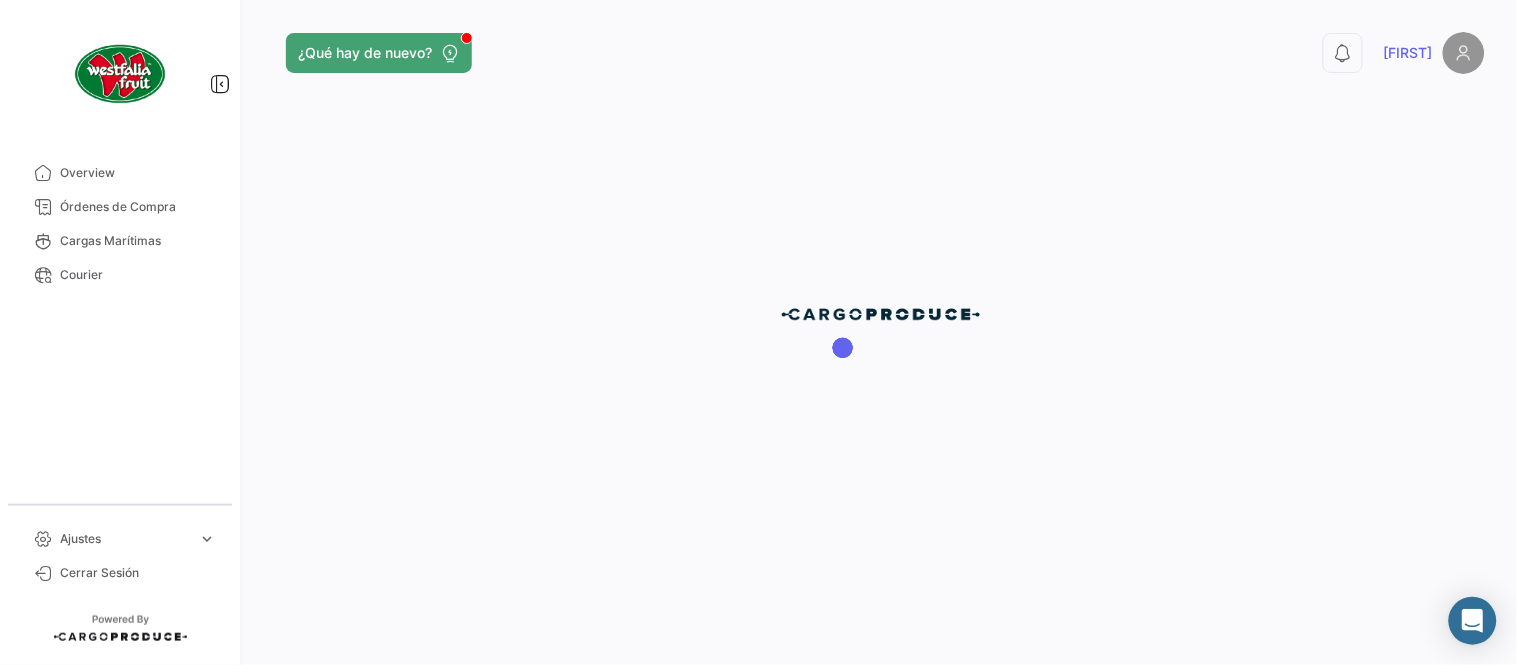 scroll, scrollTop: 0, scrollLeft: 0, axis: both 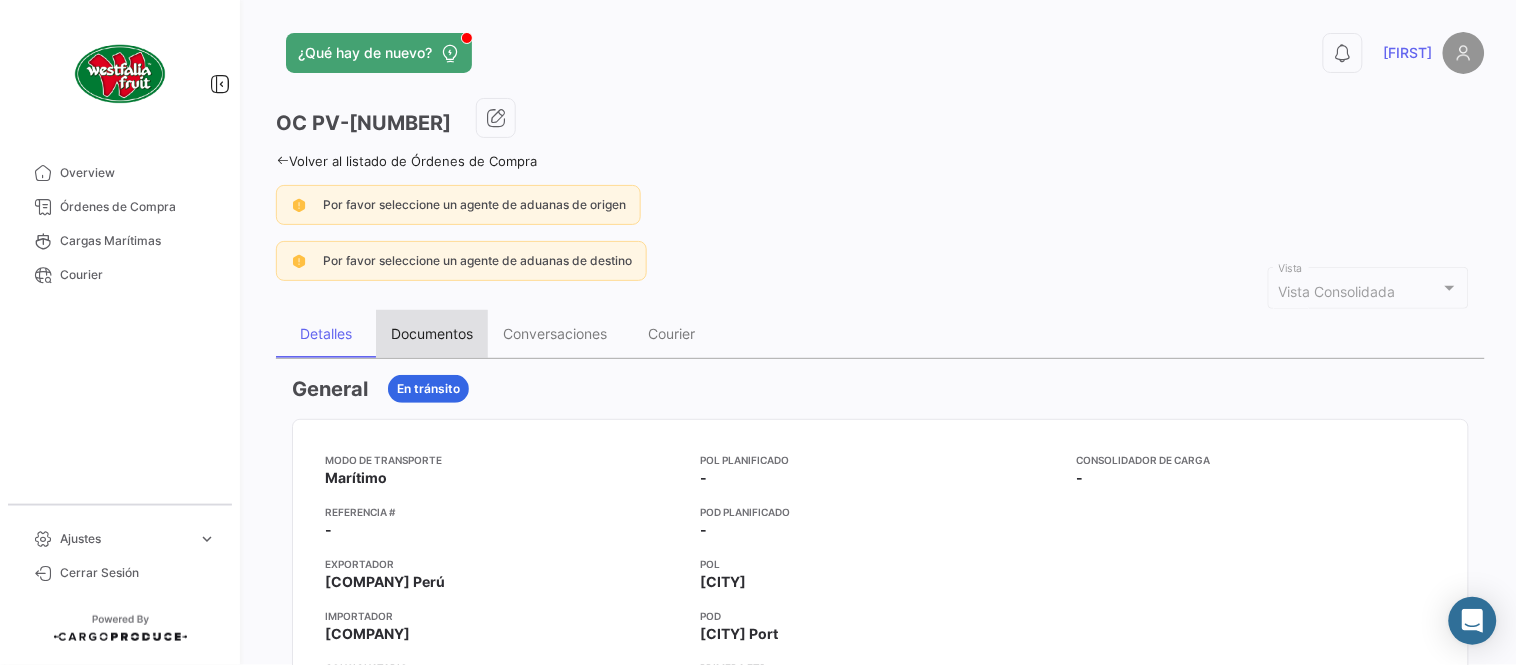 click on "Documentos" at bounding box center [432, 334] 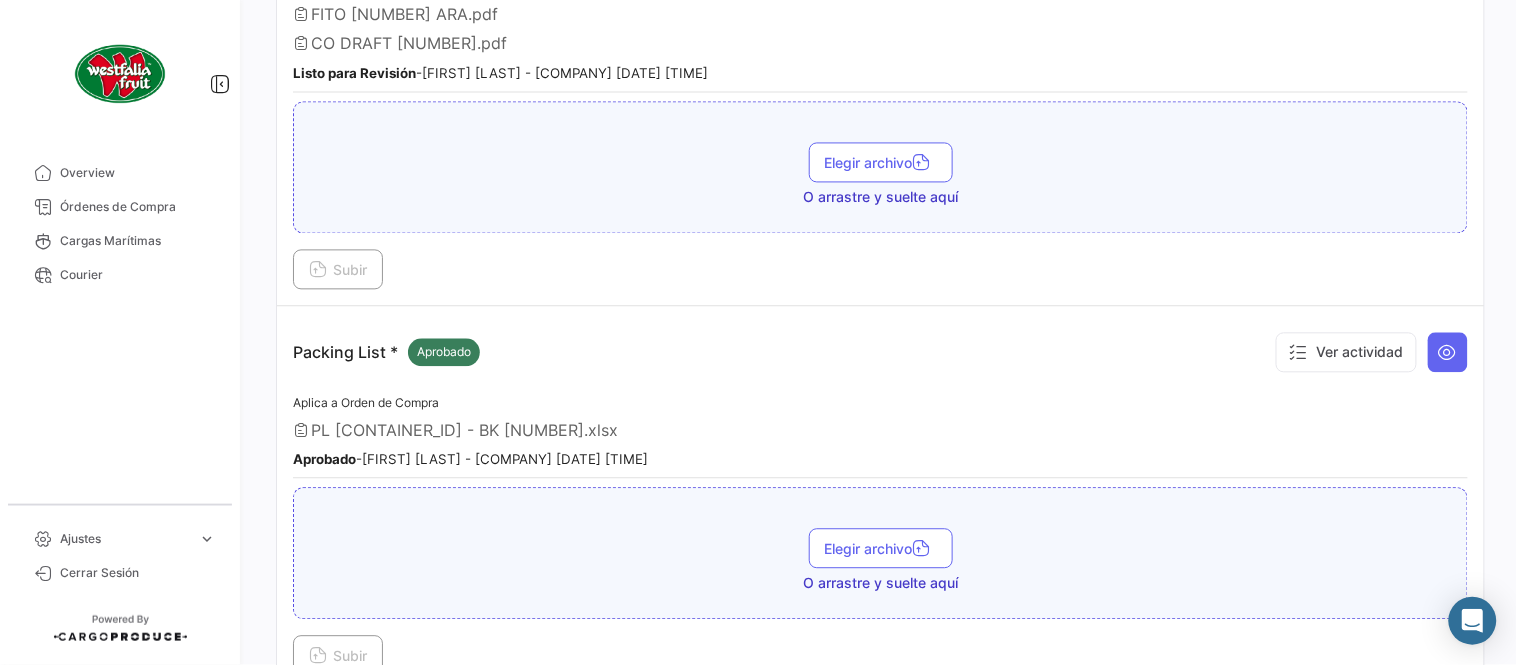 scroll, scrollTop: 1000, scrollLeft: 0, axis: vertical 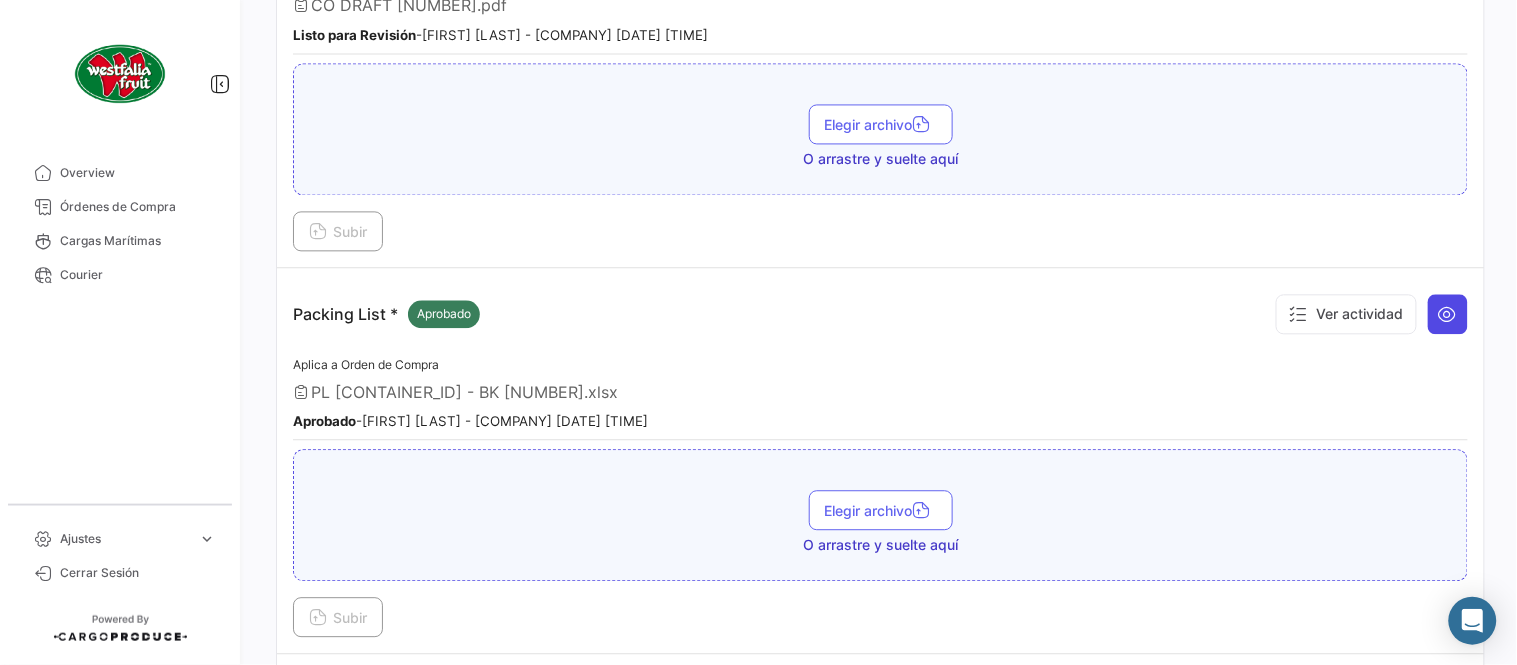 click at bounding box center (1448, 314) 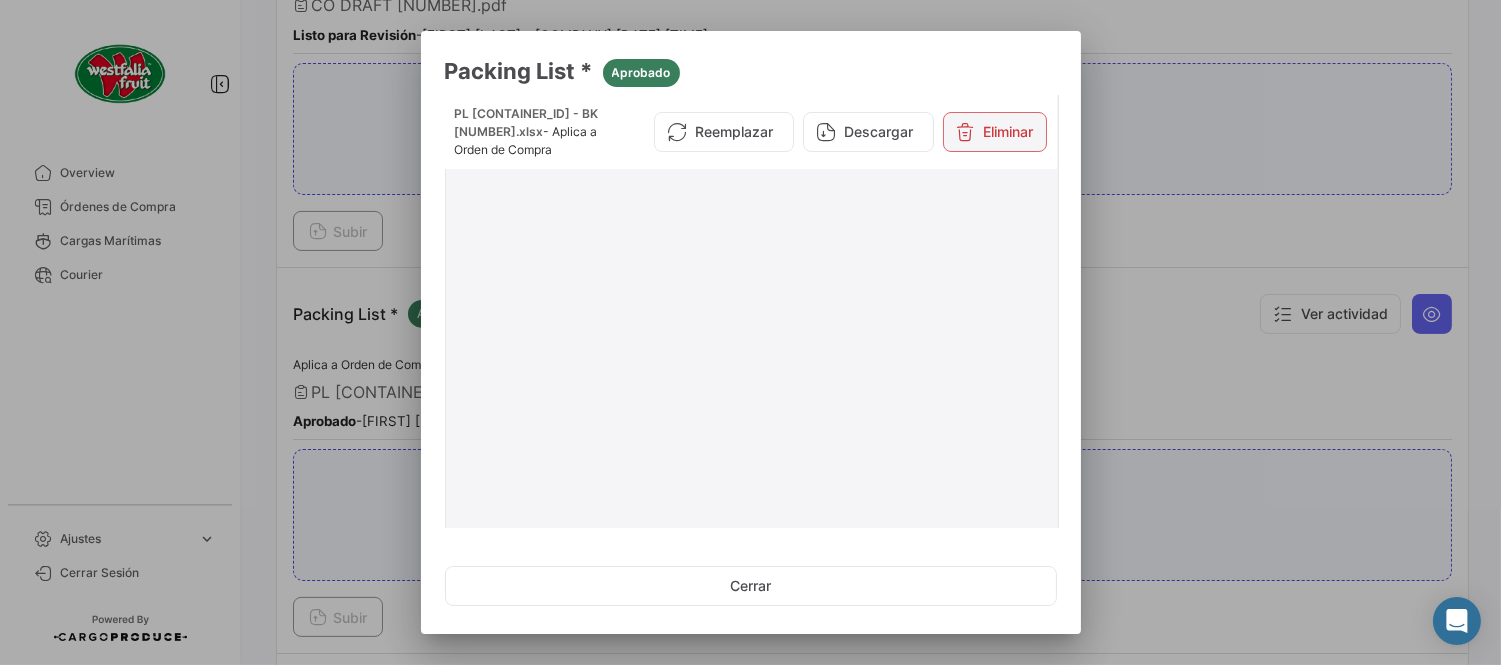 click on "Eliminar" at bounding box center [995, 132] 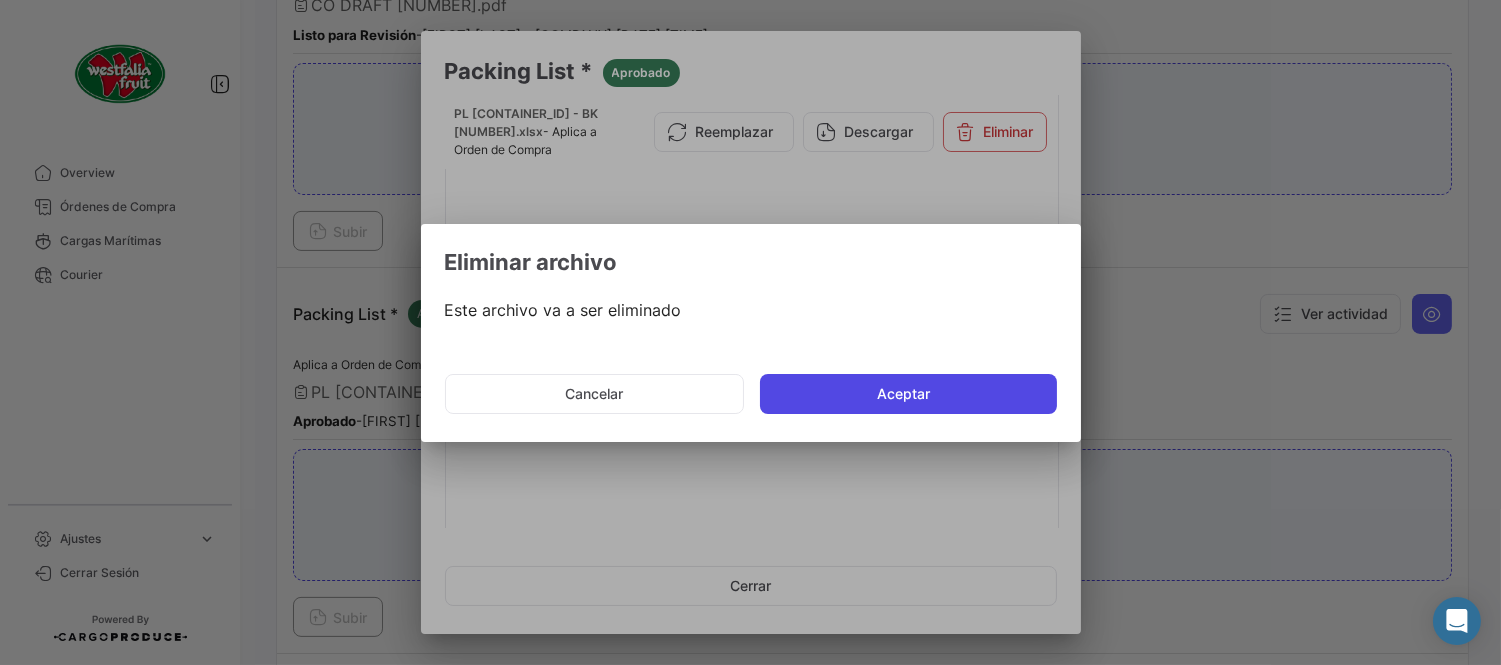 click on "Aceptar" 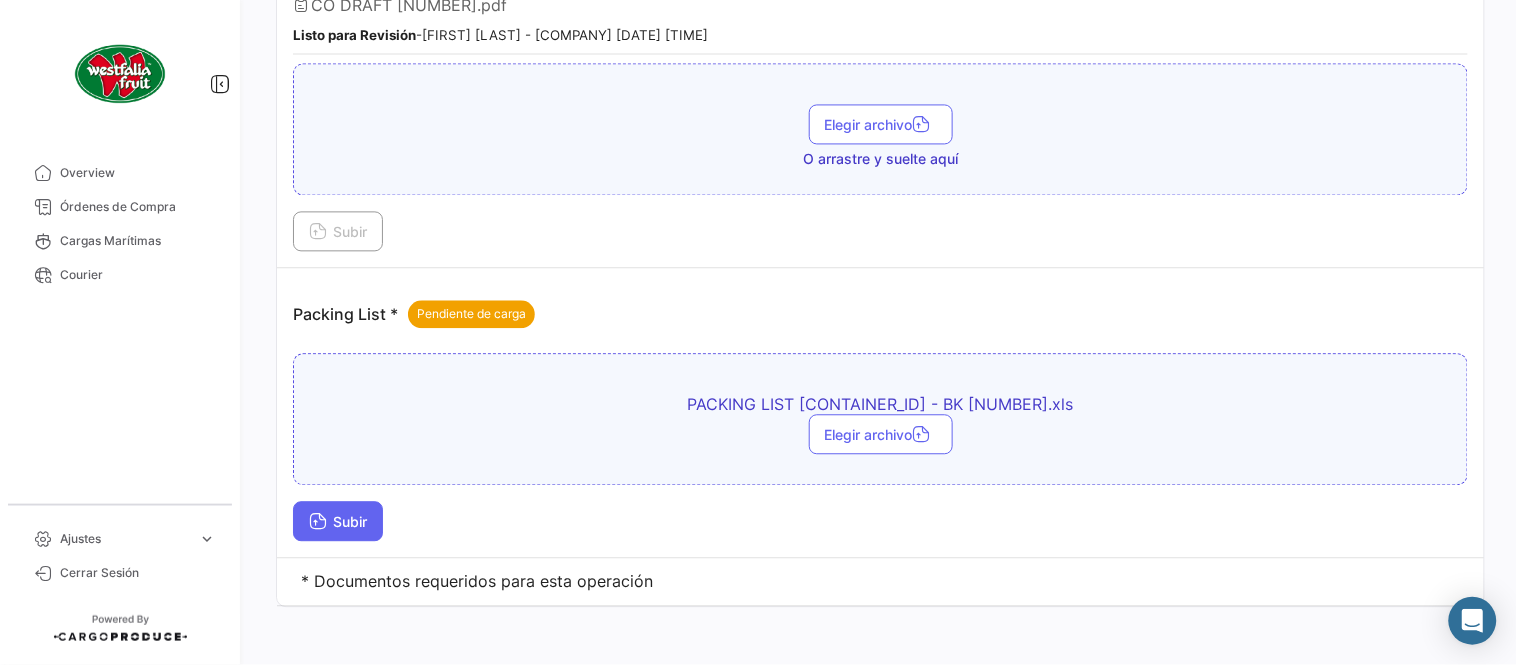 click on "Subir" at bounding box center [338, 521] 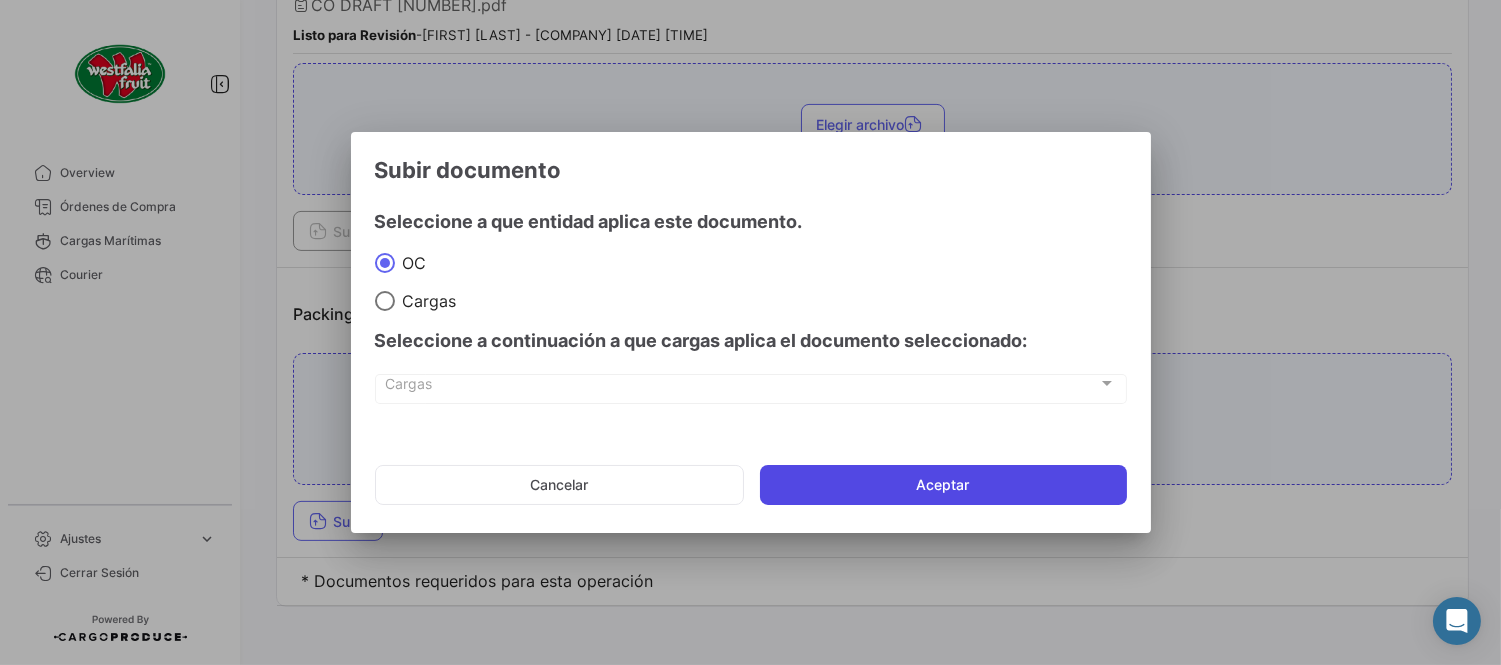 click on "Aceptar" 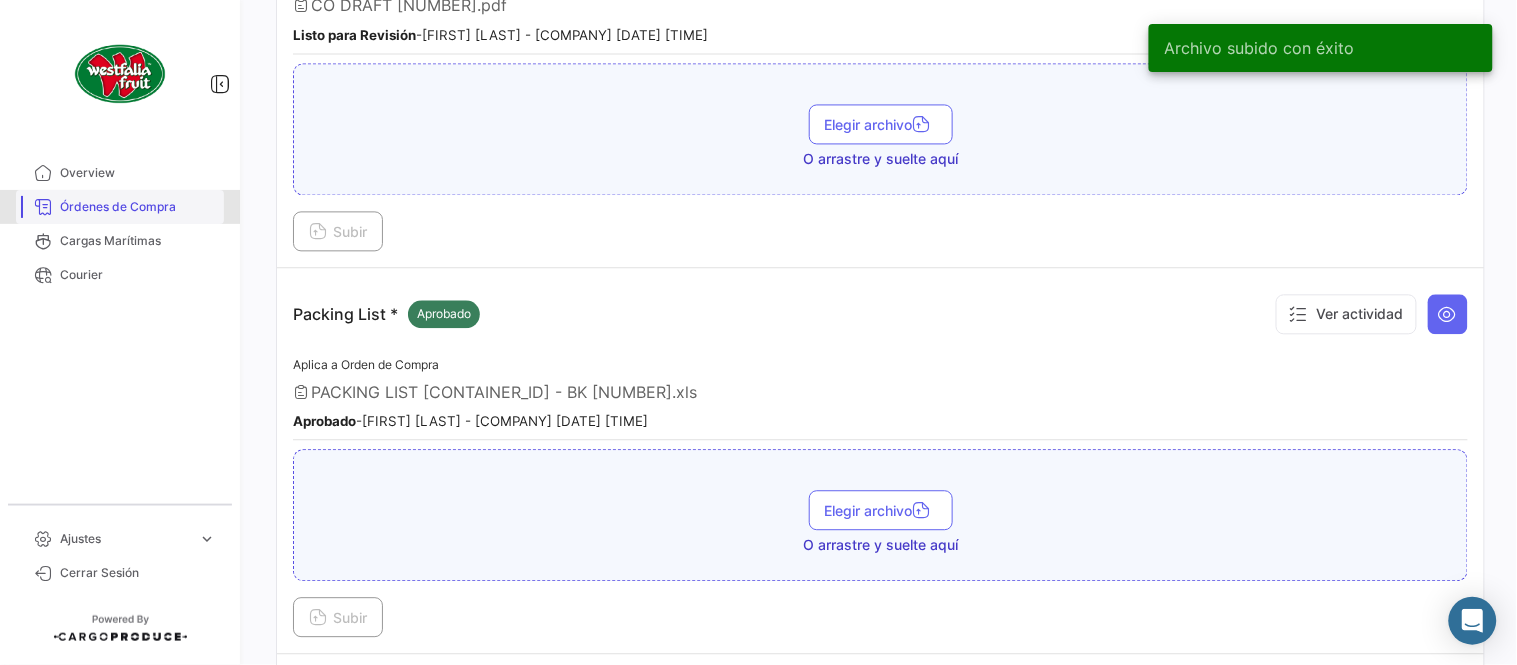 click on "Órdenes de Compra" at bounding box center (138, 207) 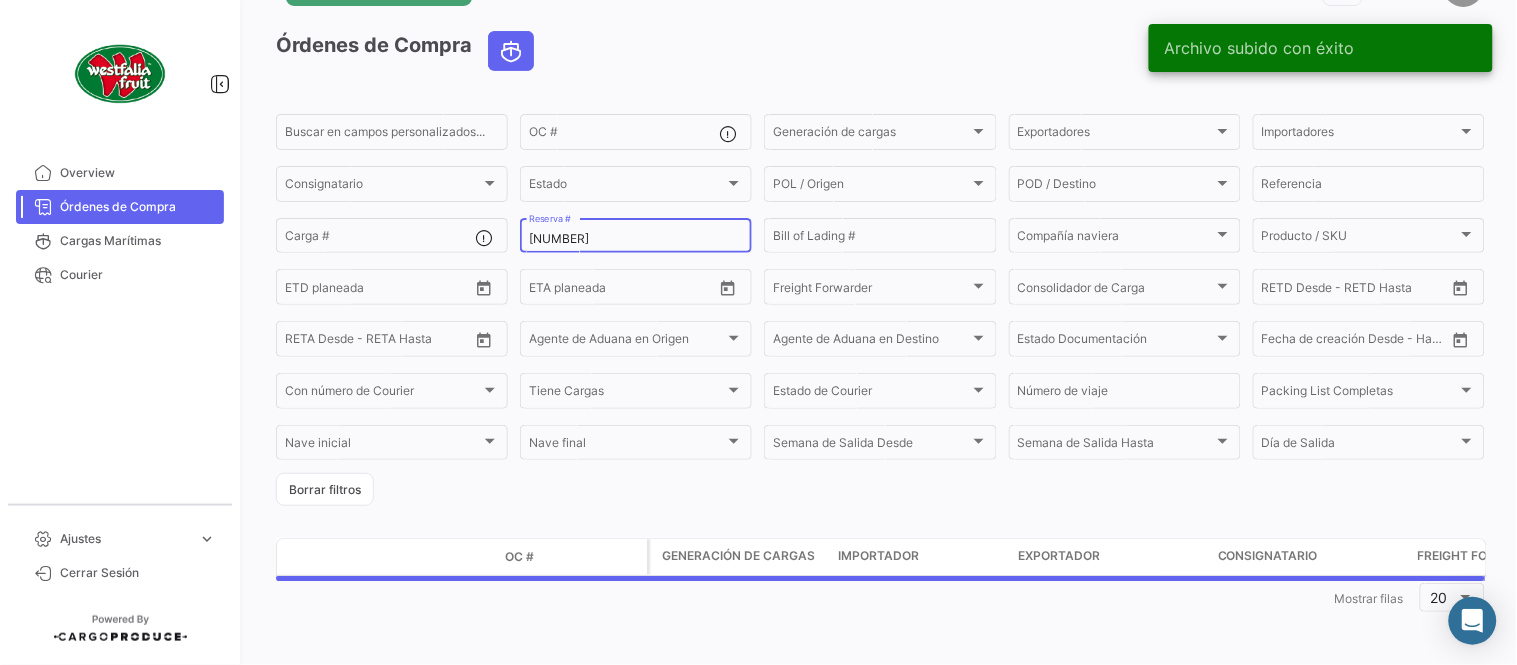 scroll, scrollTop: 0, scrollLeft: 0, axis: both 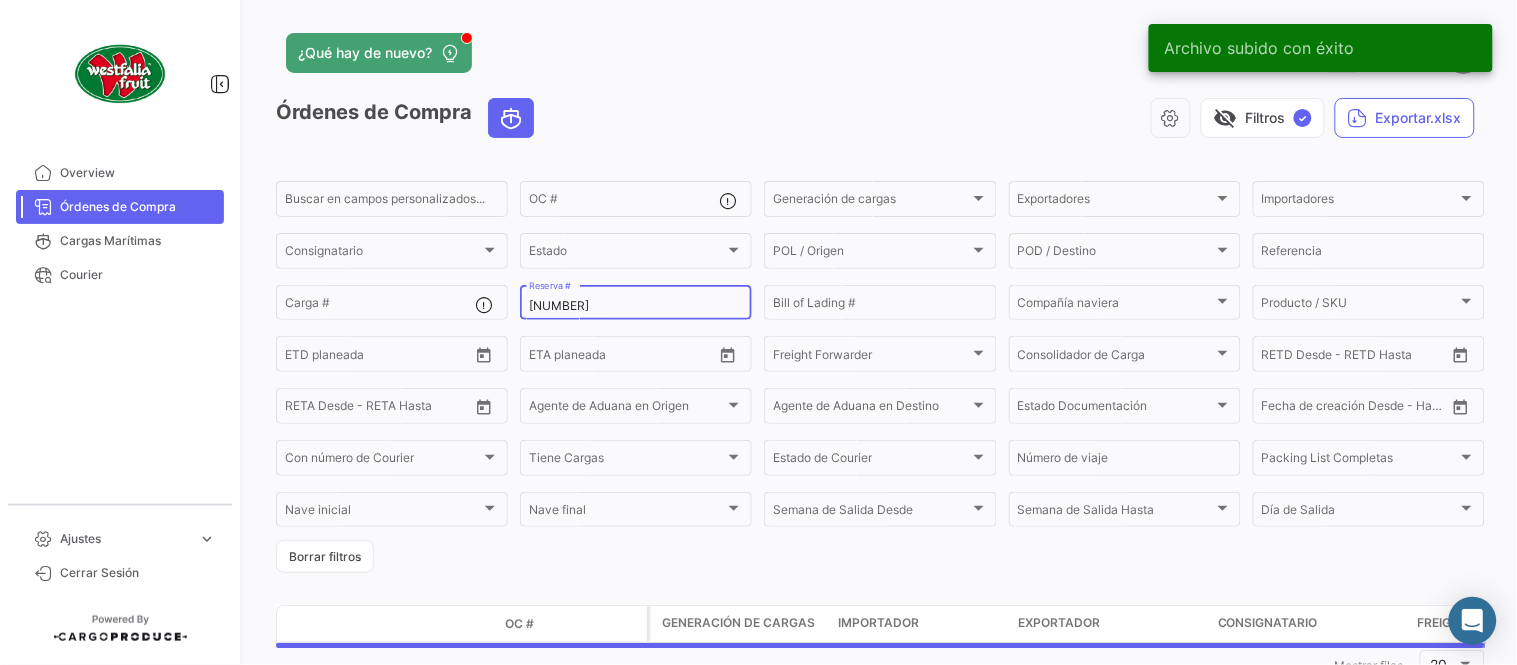 click on "[NUMBER]" at bounding box center (636, 306) 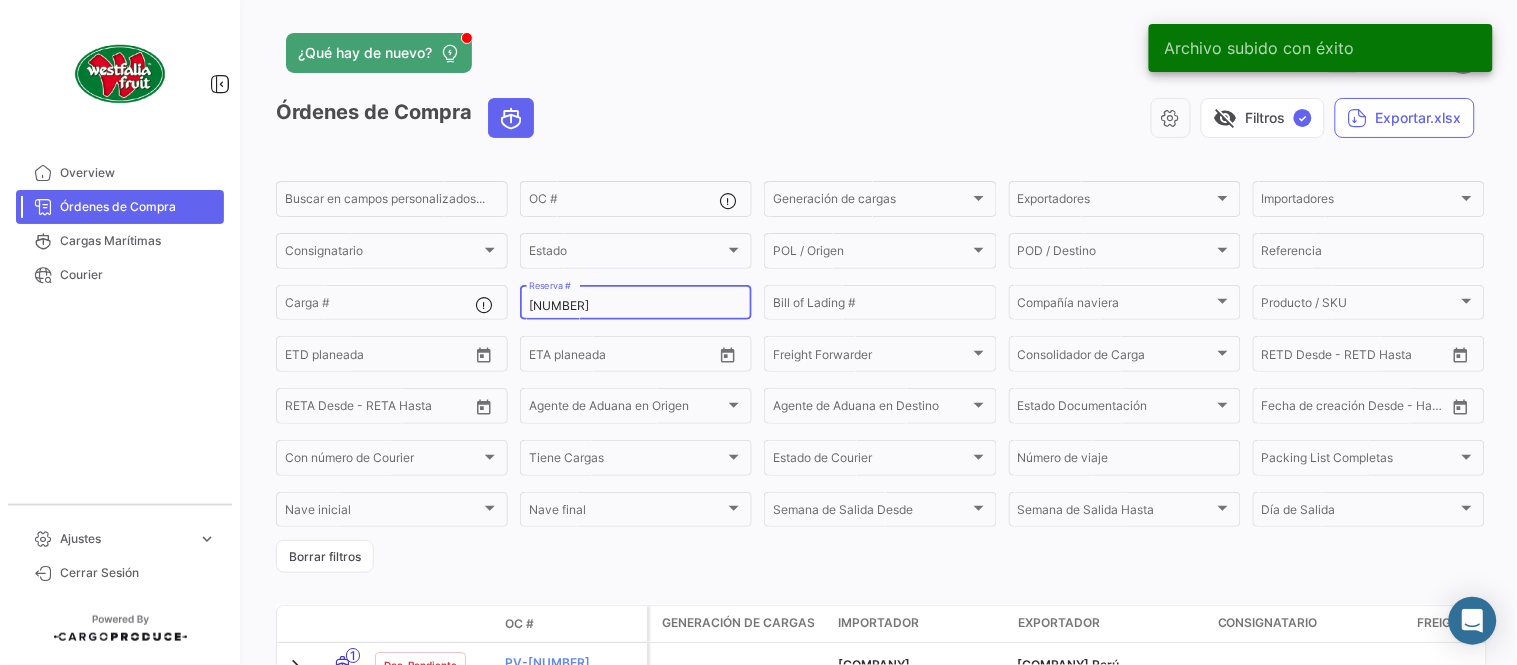type on "[NUMBER]" 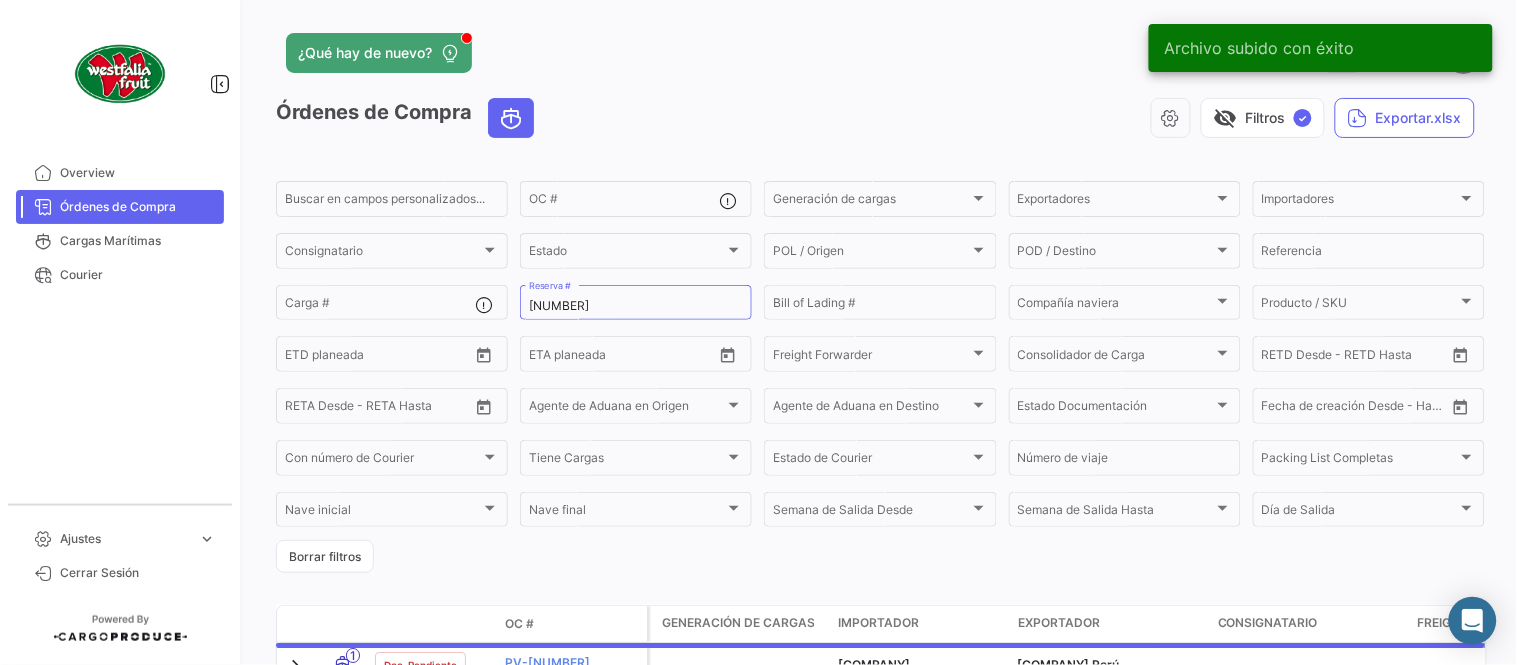click on "visibility_off   Filtros  ✓  Exportar.xlsx" 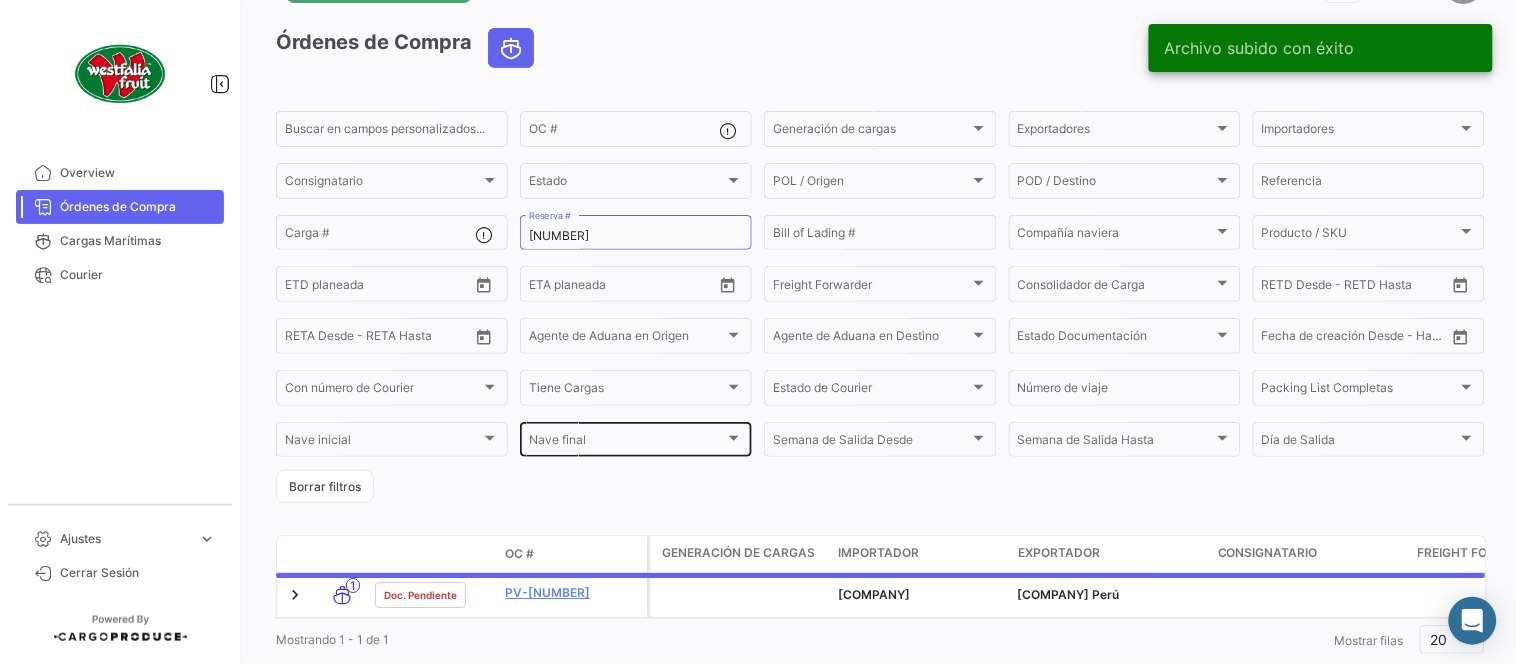 scroll, scrollTop: 136, scrollLeft: 0, axis: vertical 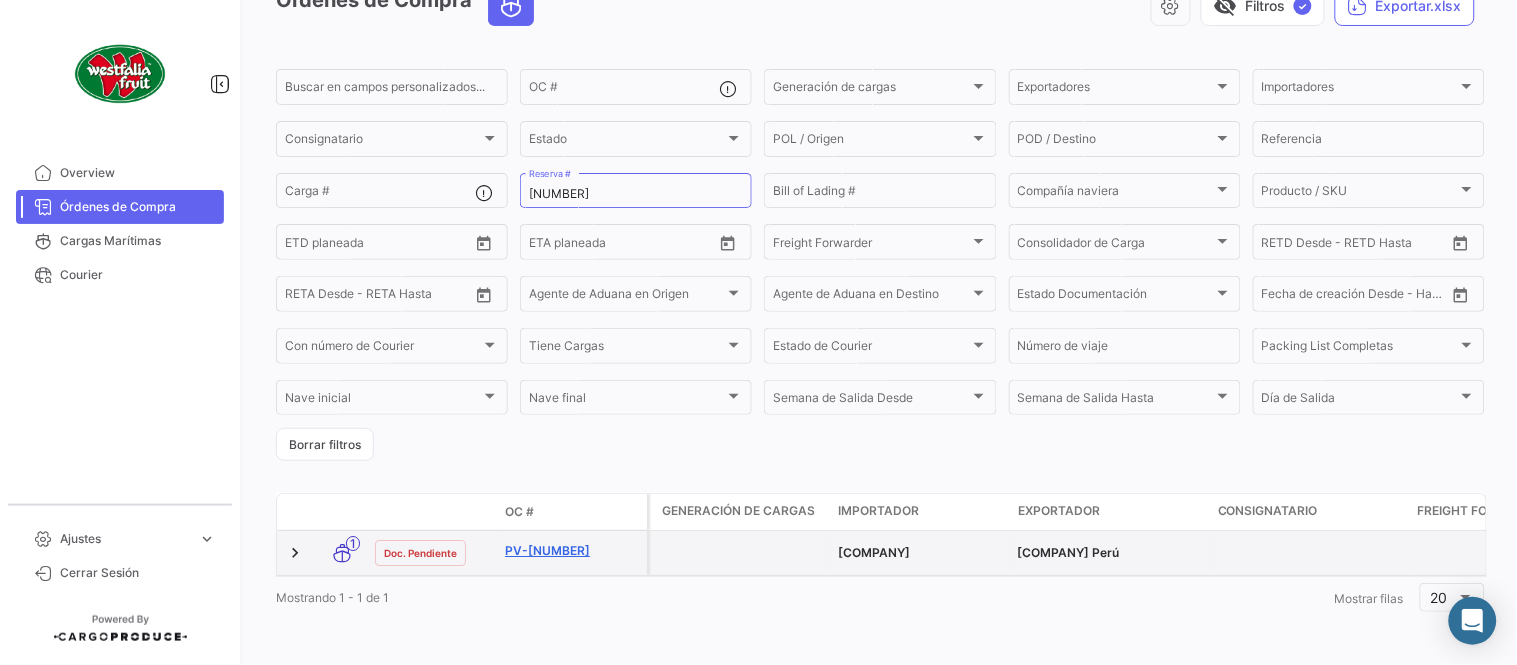 click on "PV-[NUMBER]" 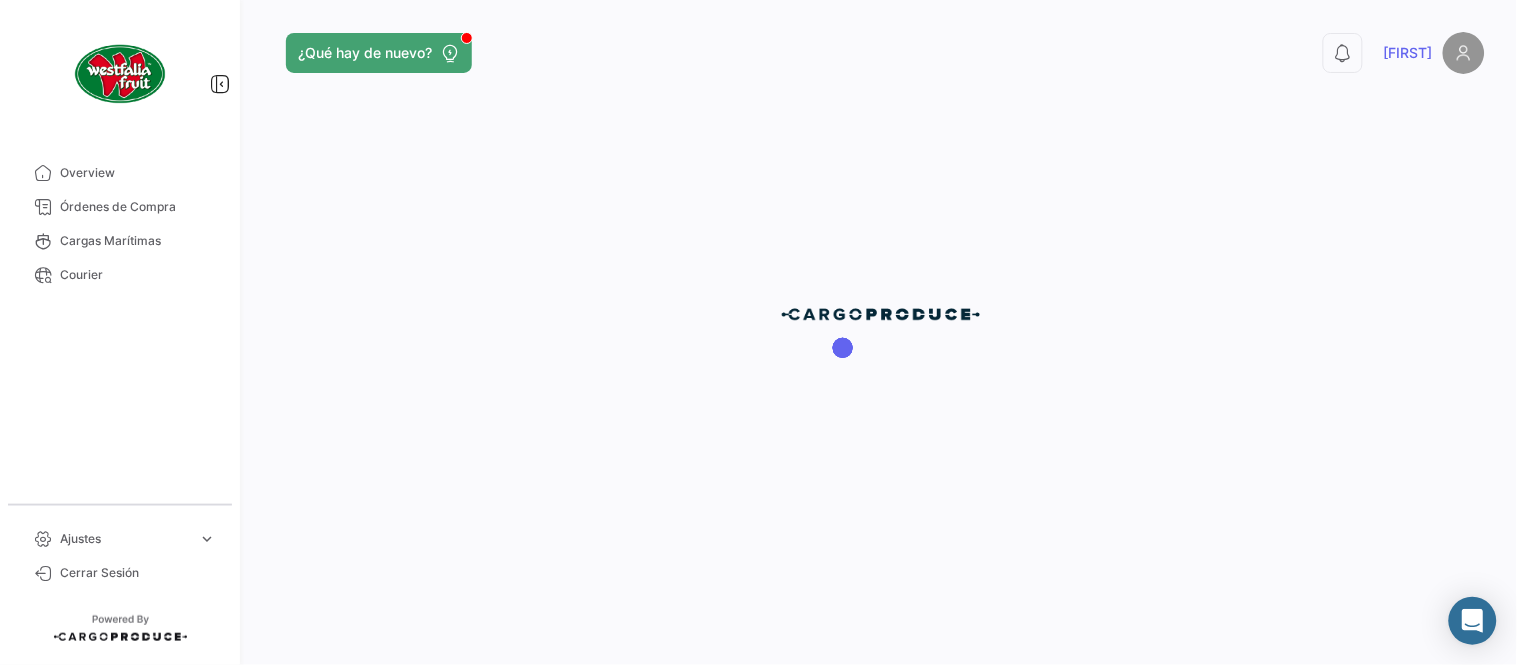 scroll, scrollTop: 0, scrollLeft: 0, axis: both 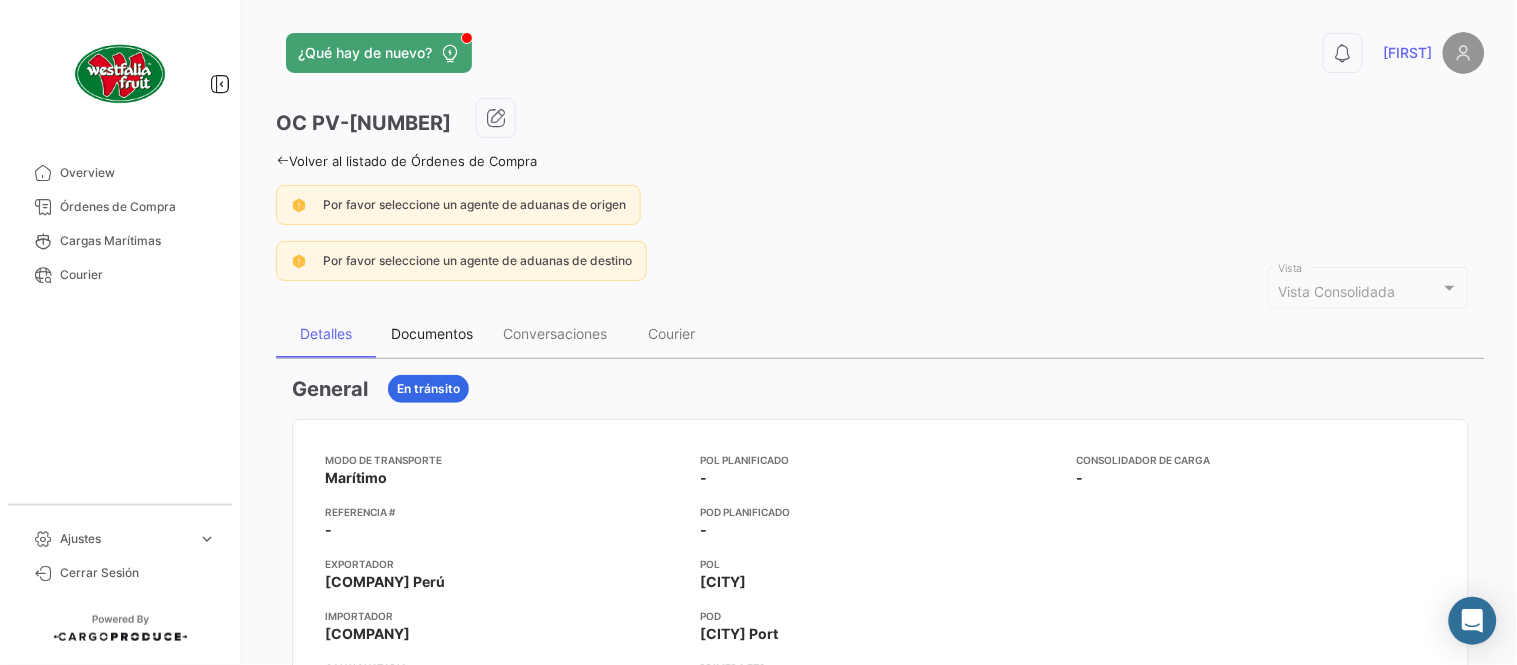 click on "Documentos" at bounding box center [432, 334] 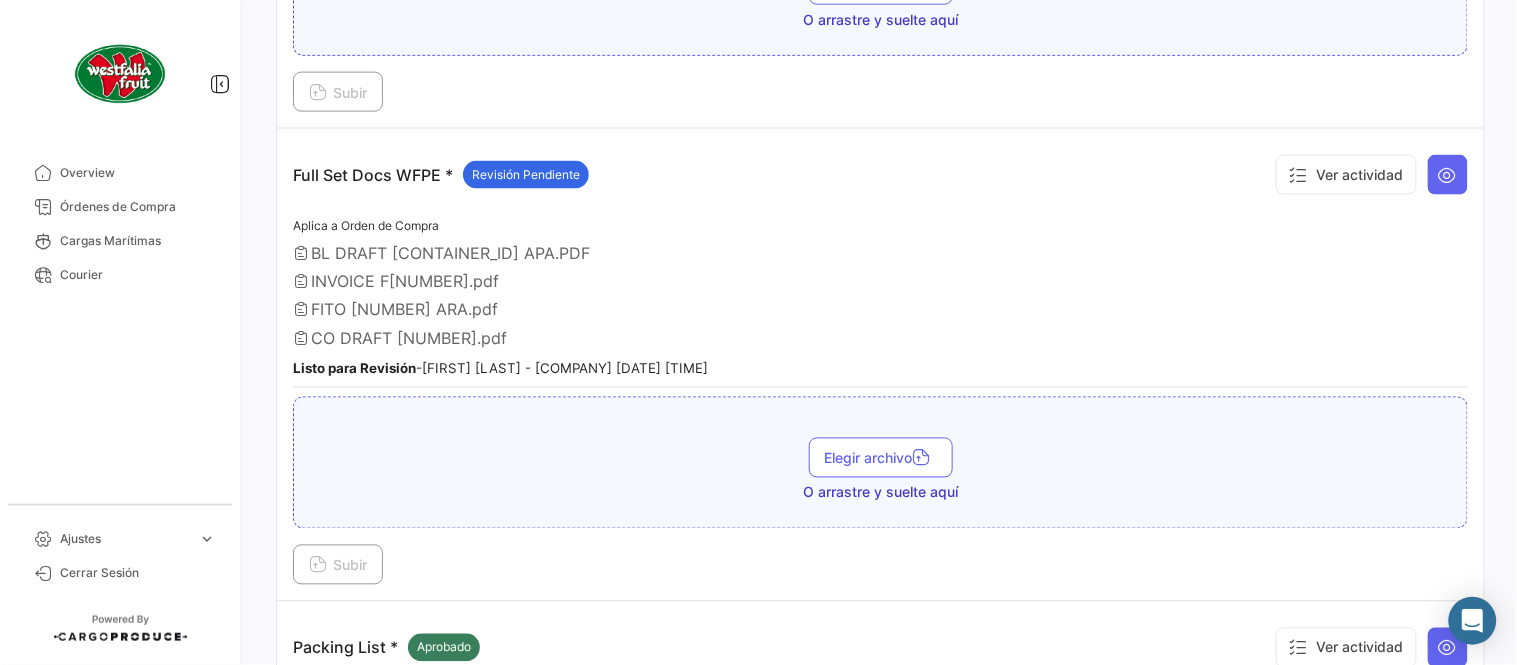 scroll, scrollTop: 887, scrollLeft: 0, axis: vertical 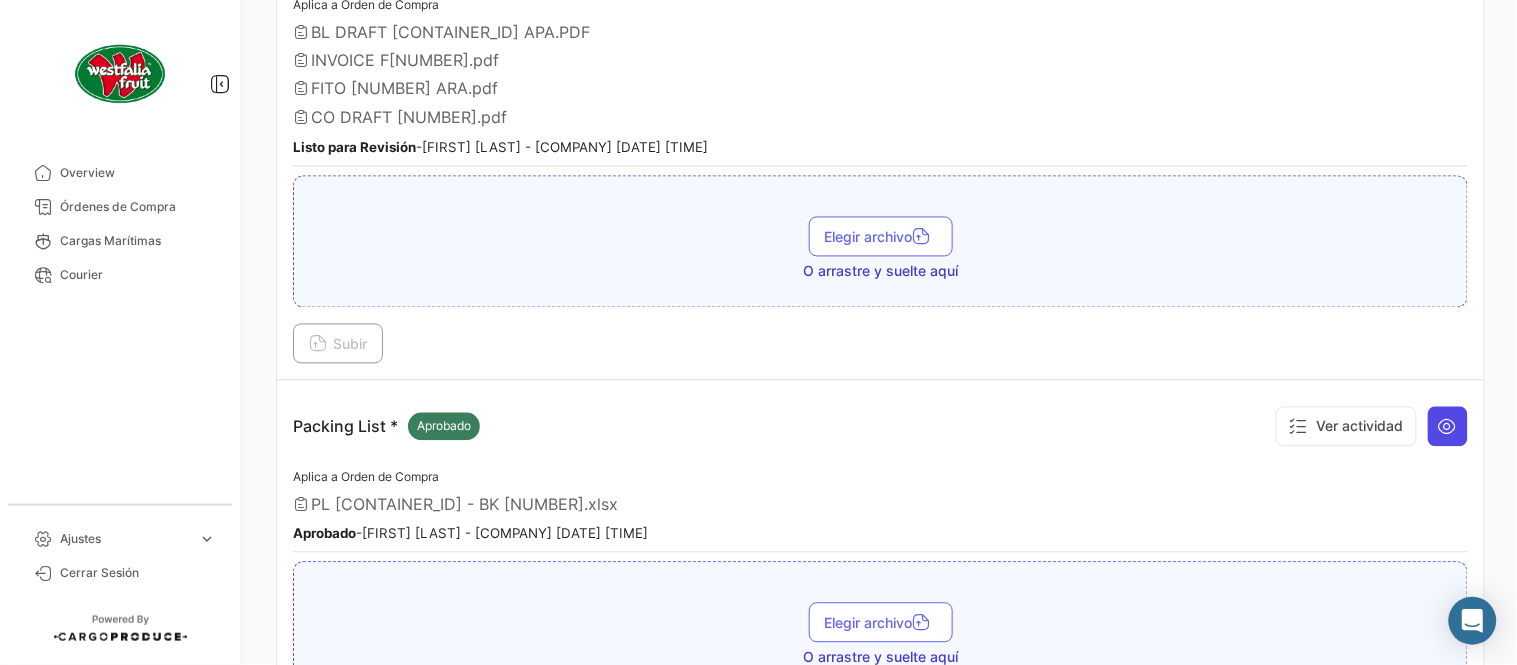 click at bounding box center [1448, 427] 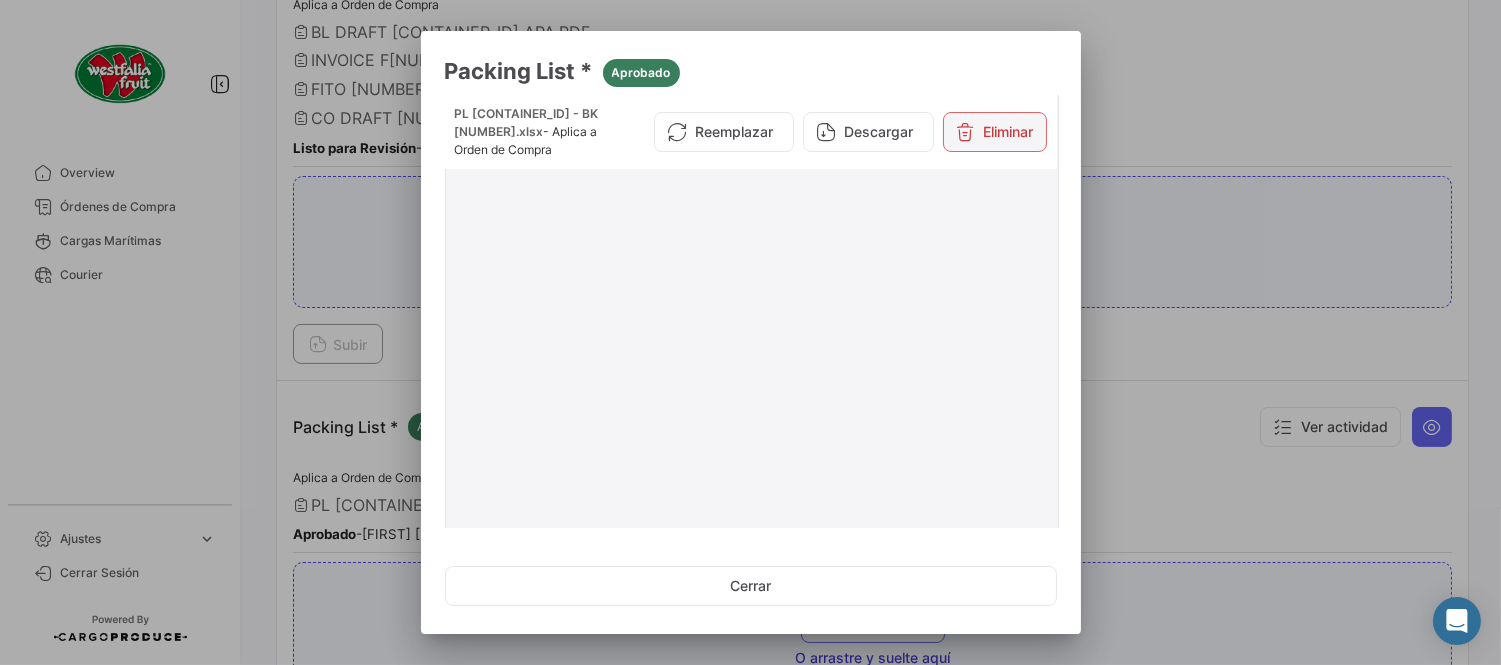 click on "Eliminar" at bounding box center (995, 132) 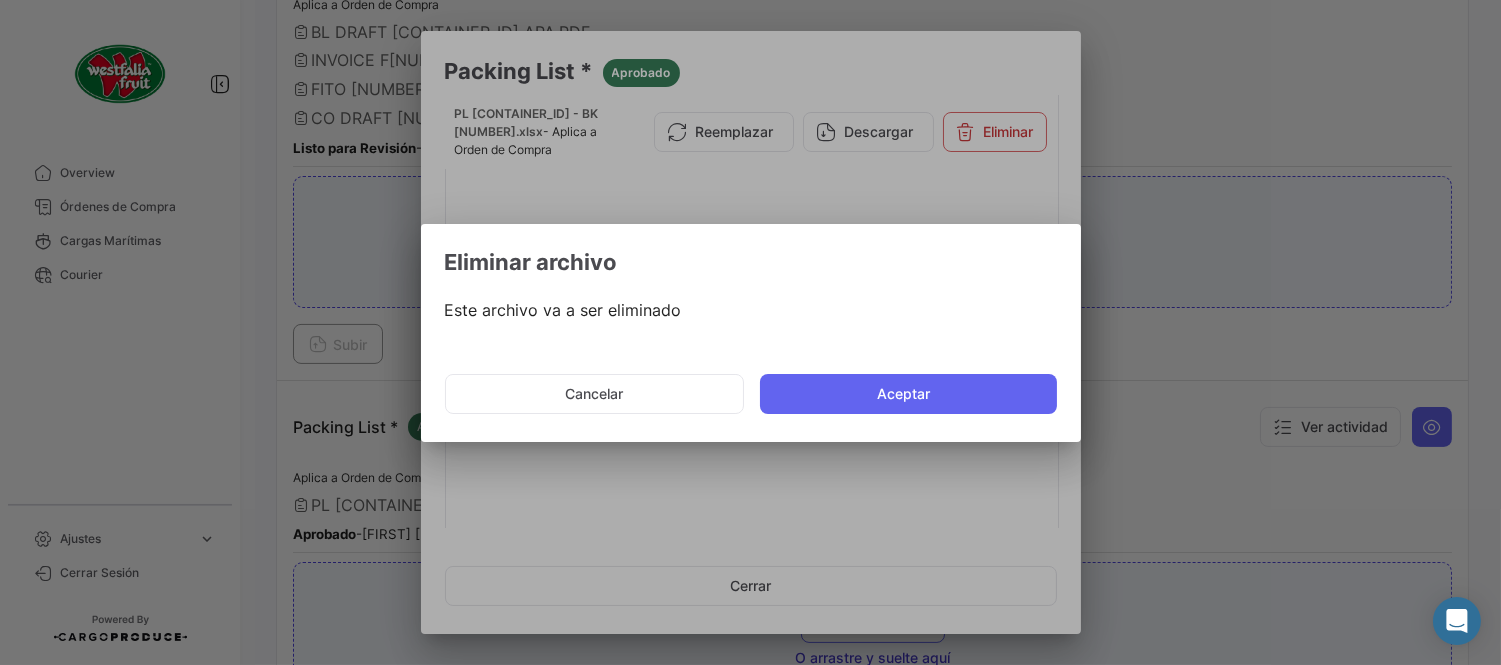 click on "Aceptar" 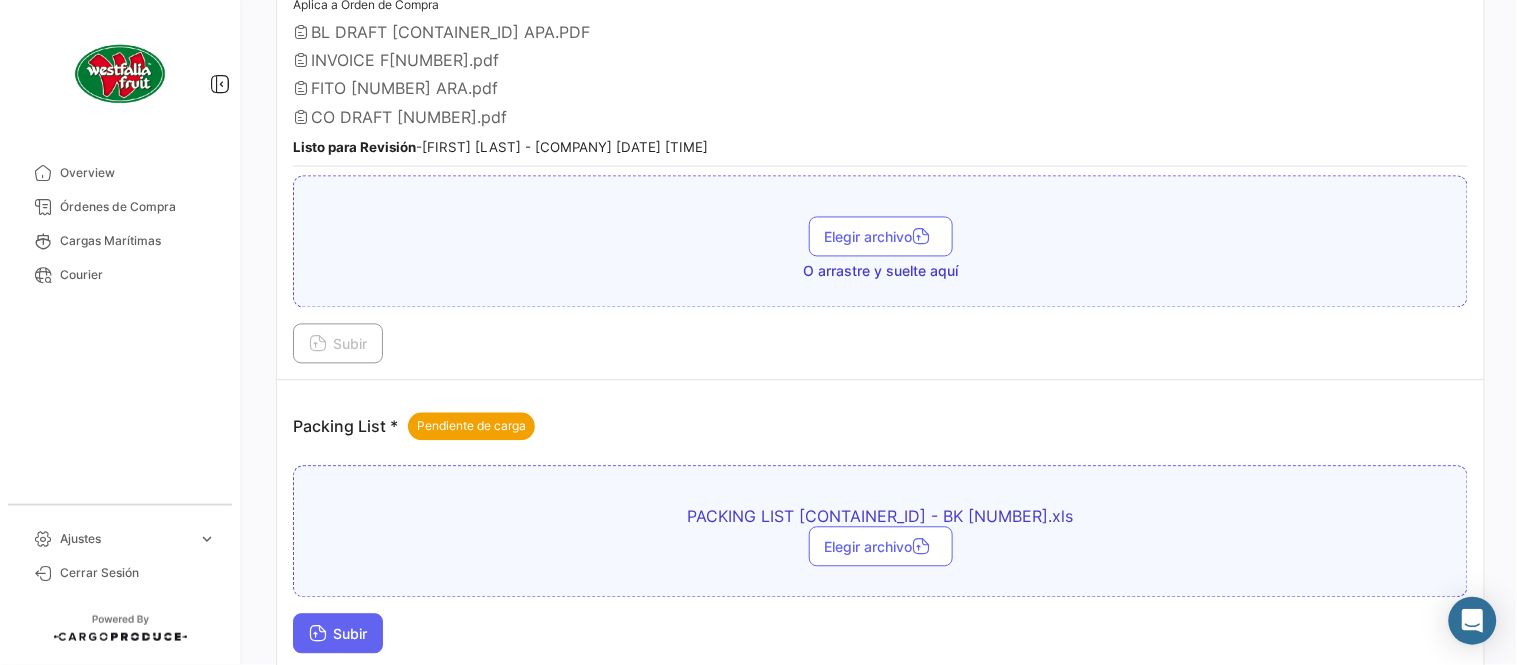 click on "Subir" at bounding box center [338, 634] 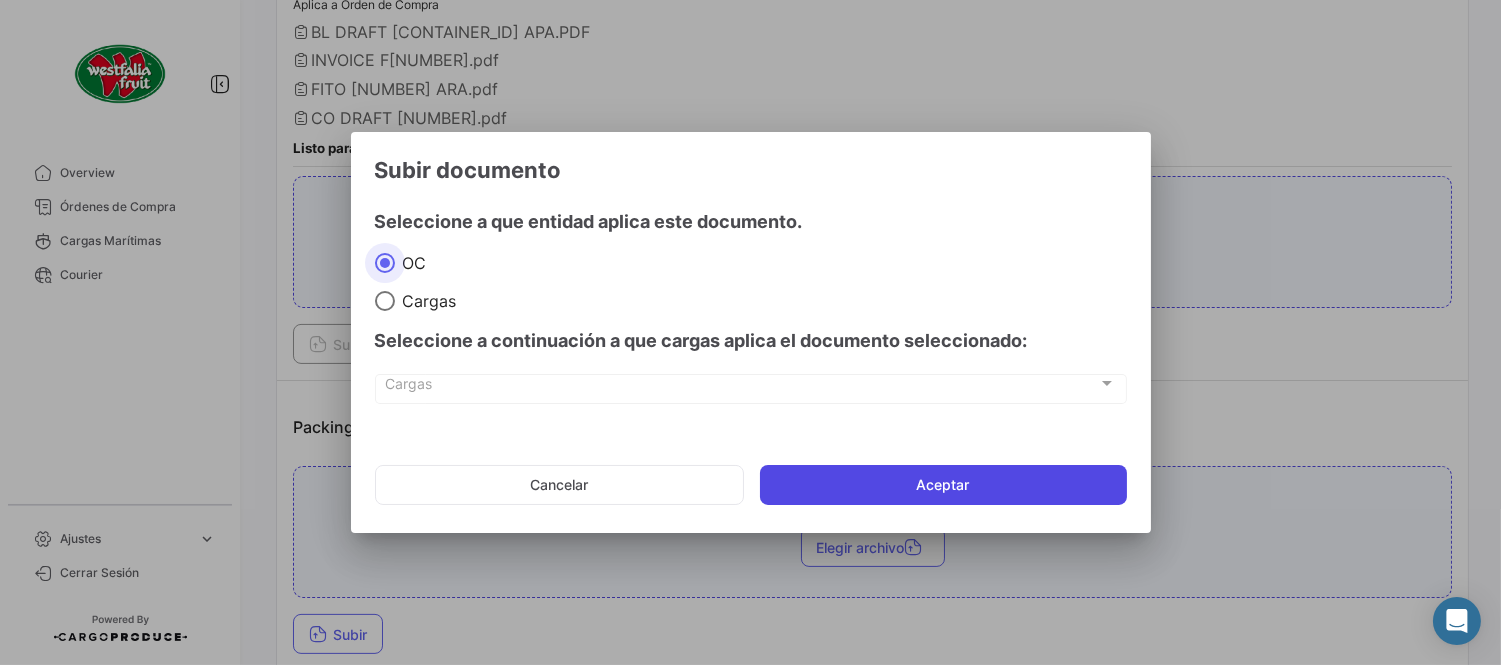 click on "Aceptar" 